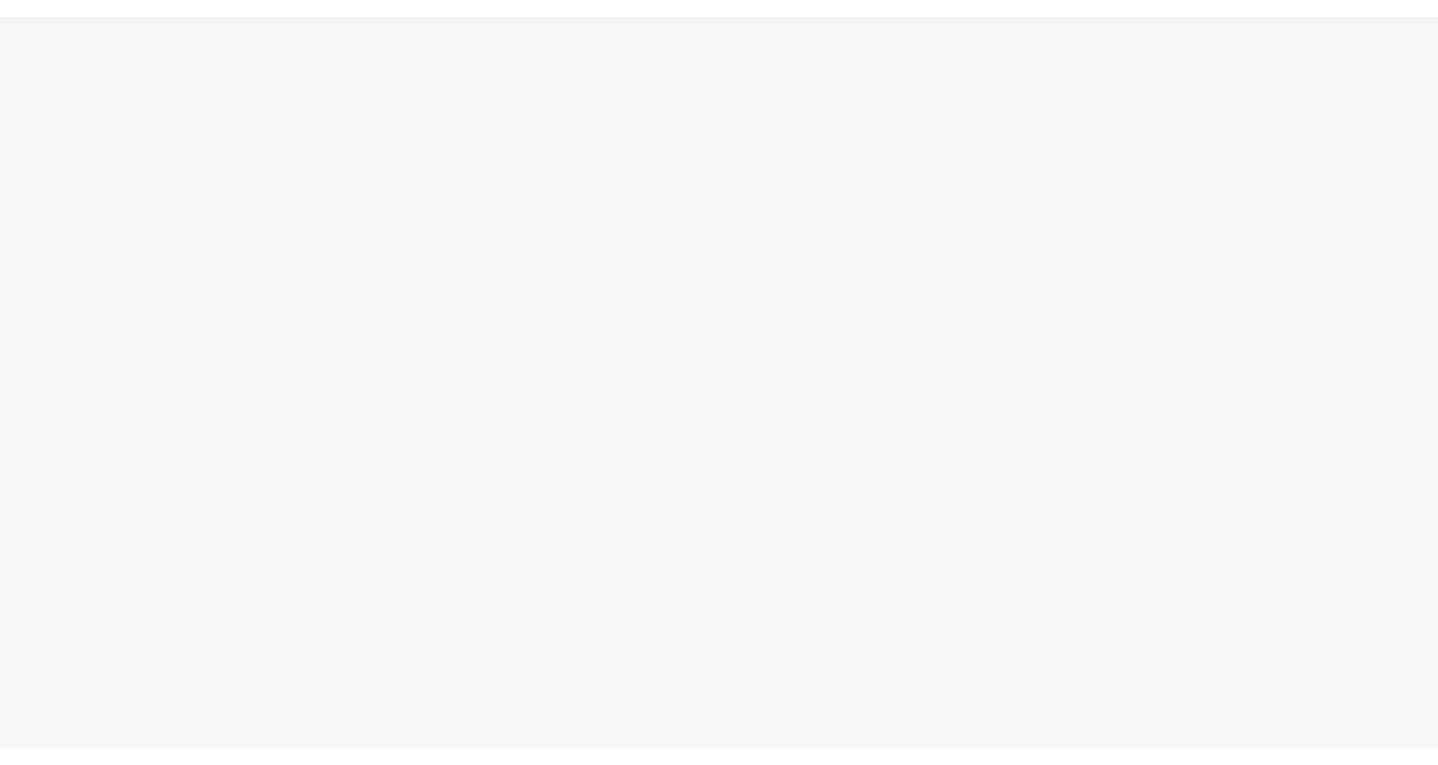 scroll, scrollTop: 0, scrollLeft: 0, axis: both 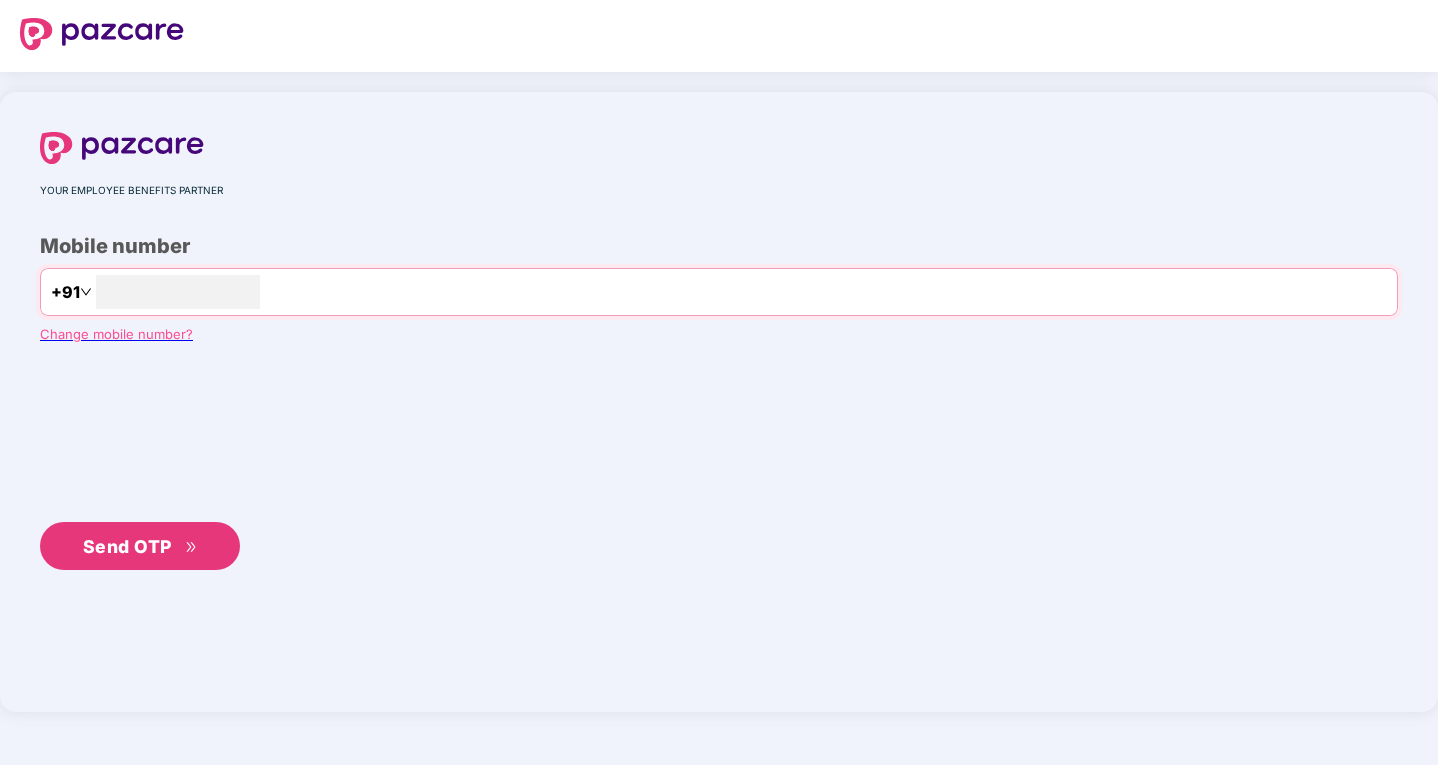 type on "**********" 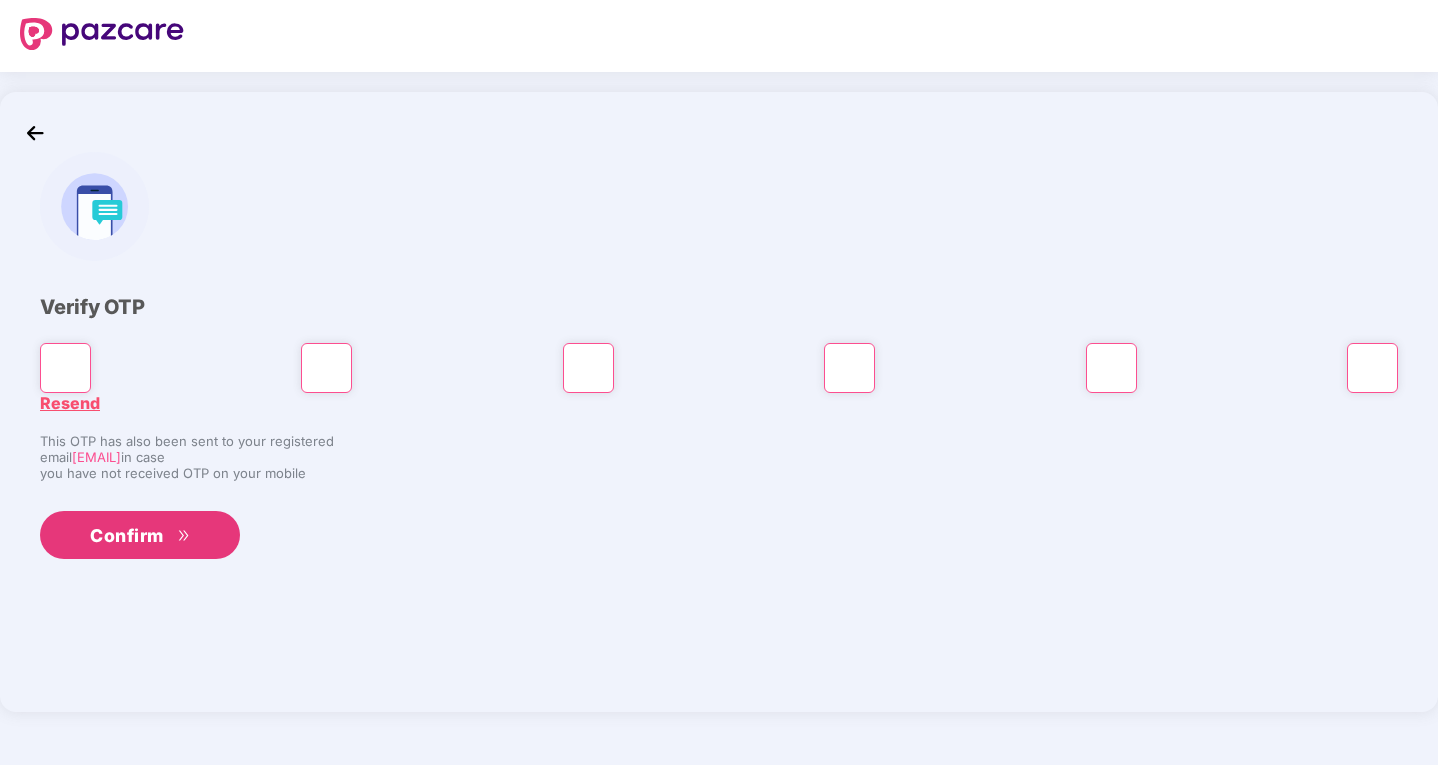 type on "*" 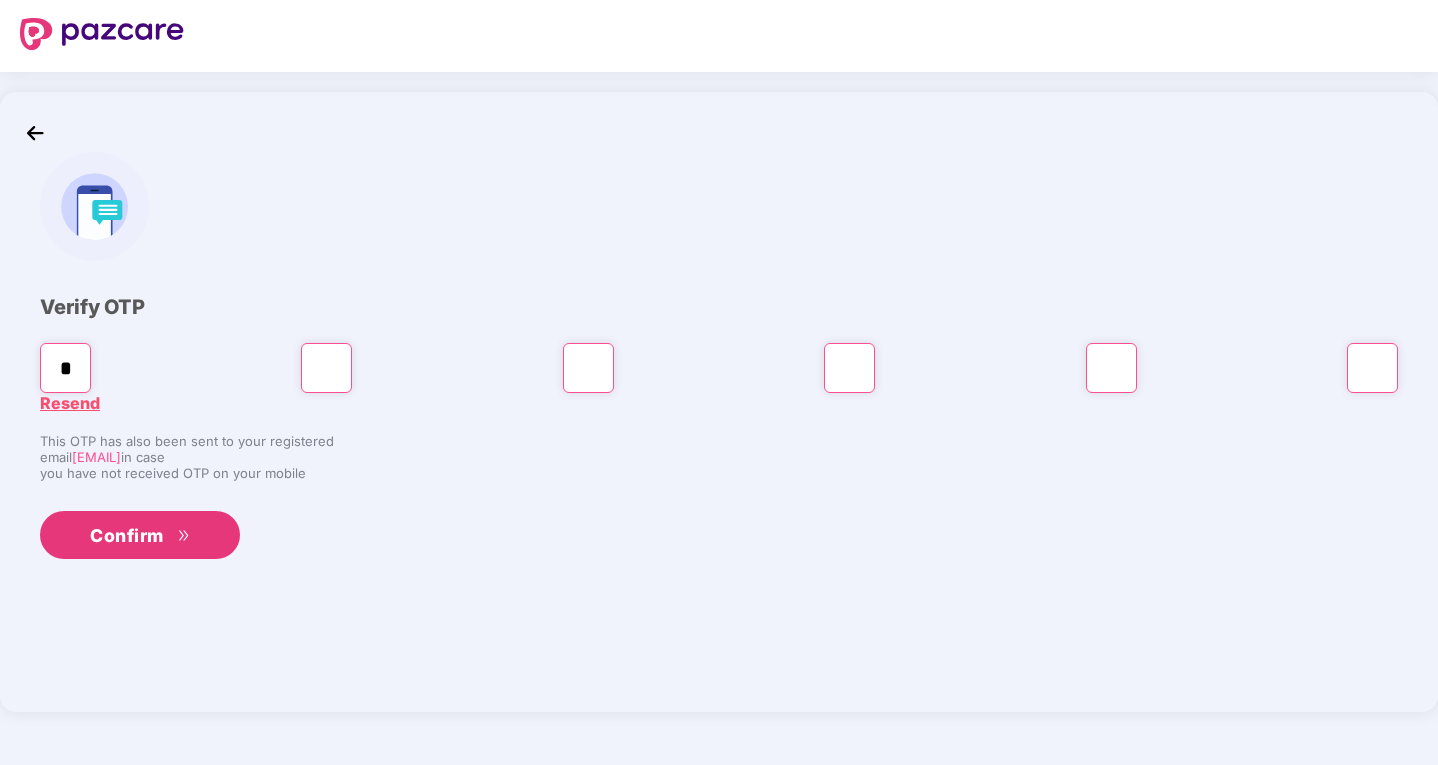 type on "*" 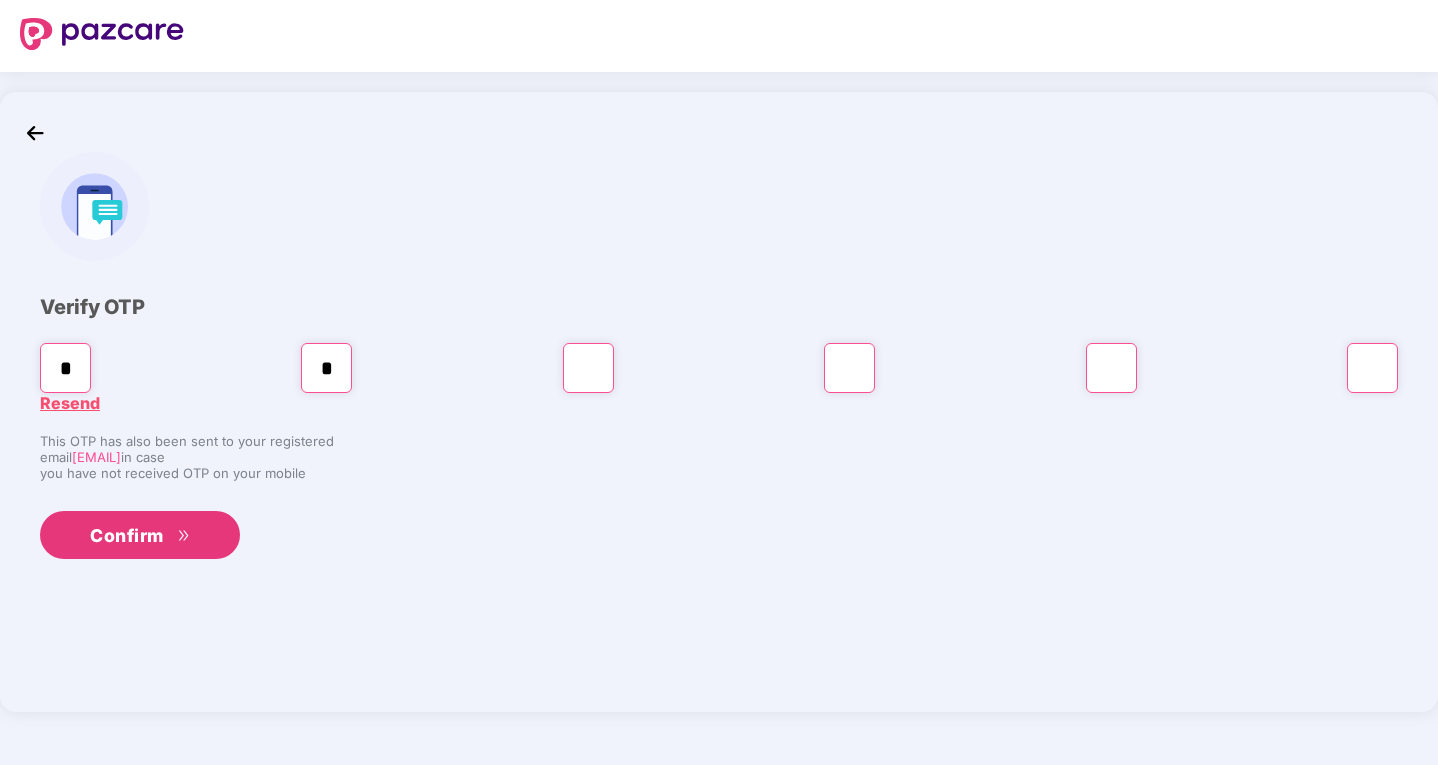 type on "*" 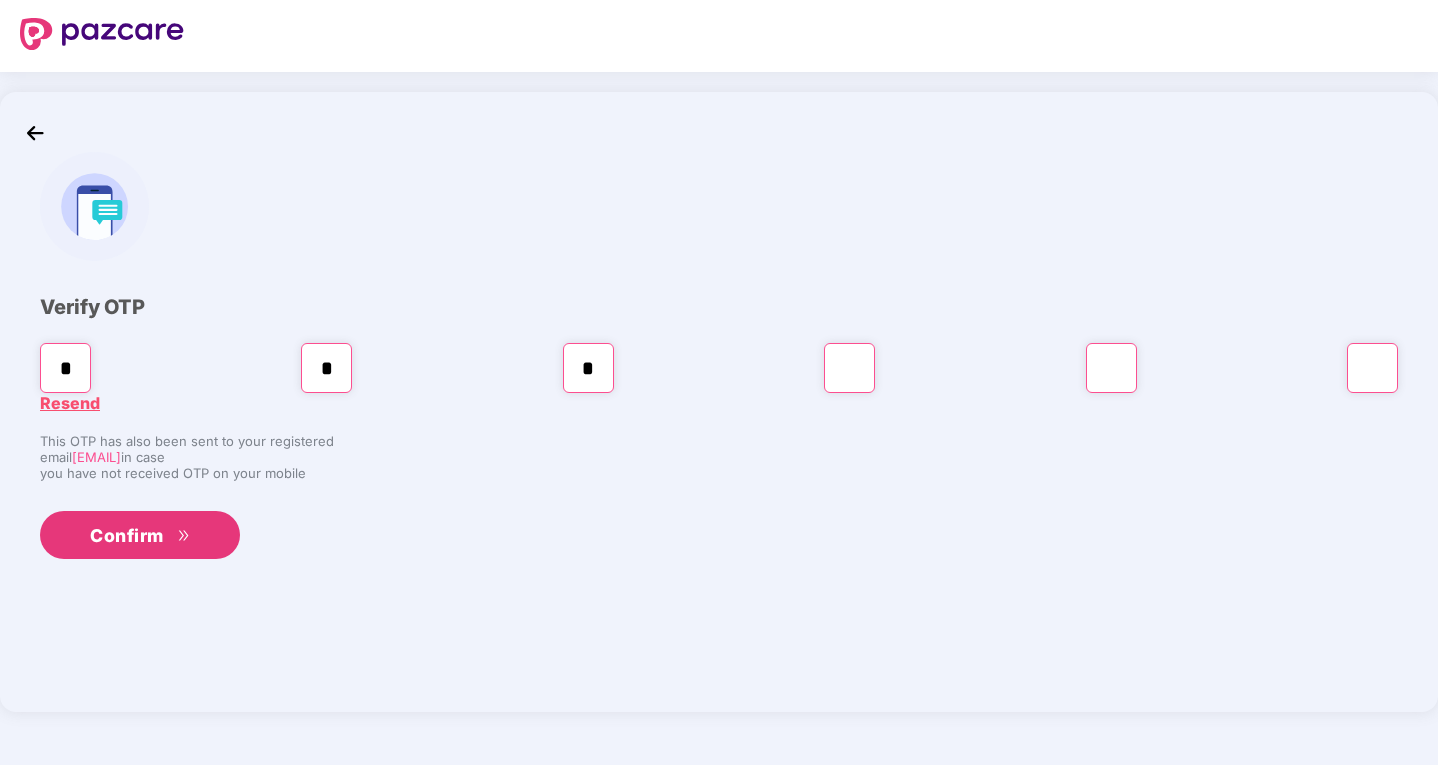 type on "*" 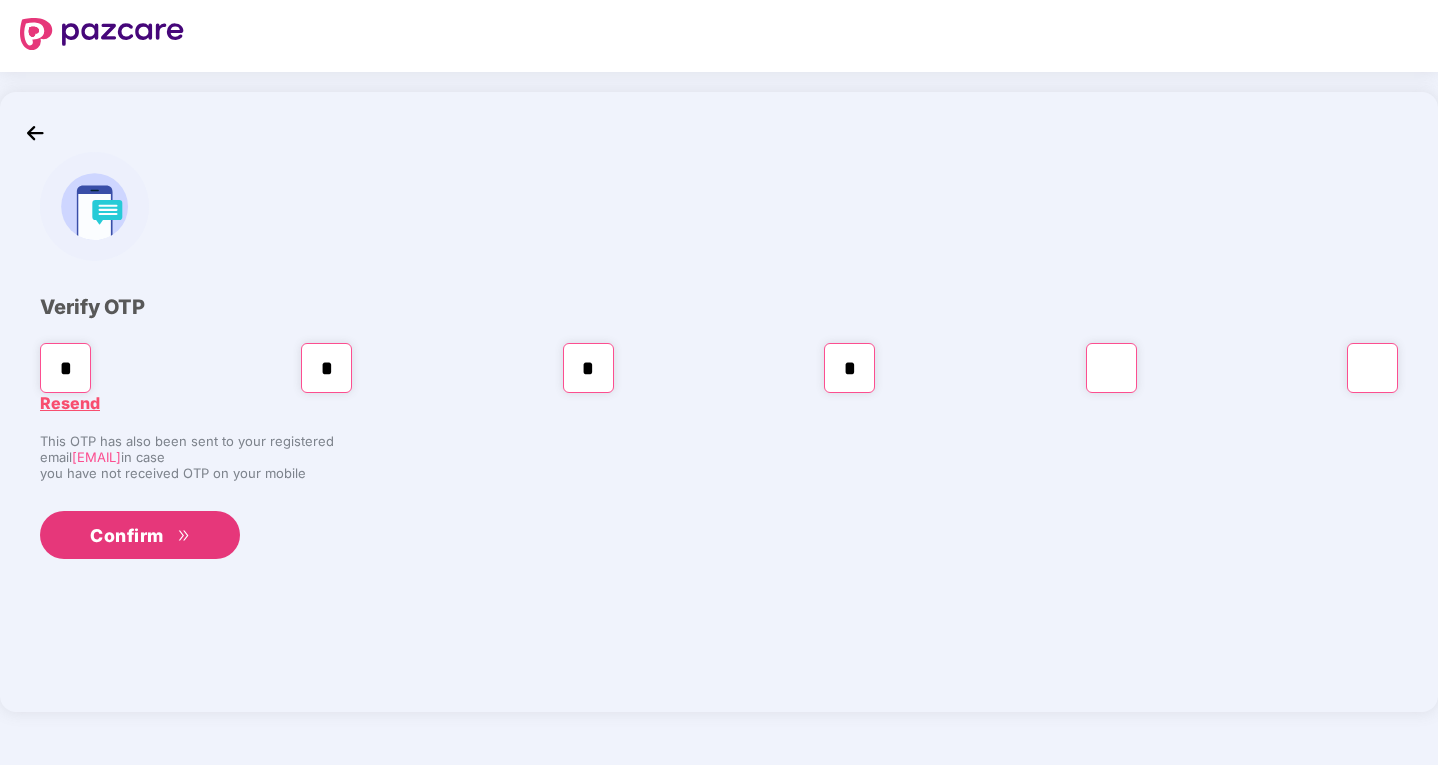 type on "*" 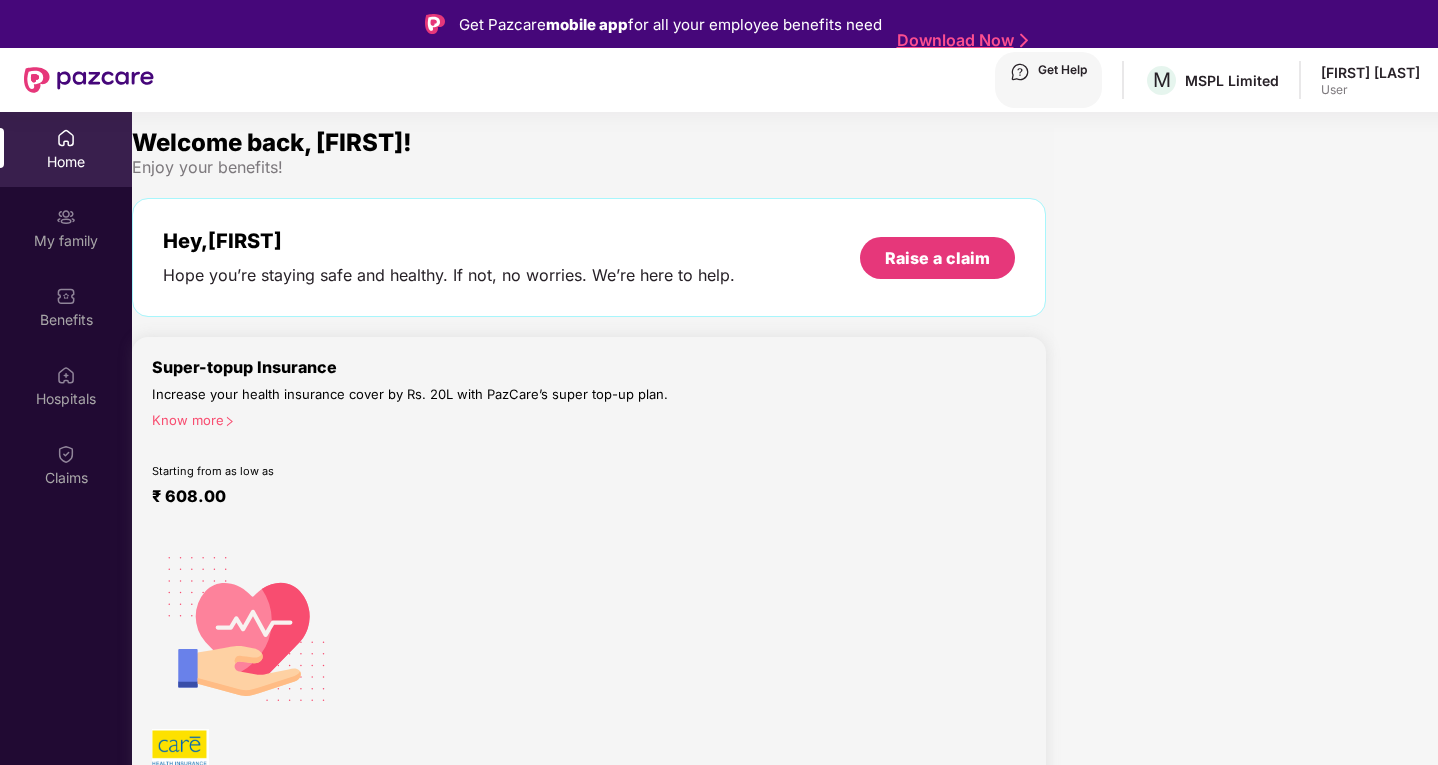 click at bounding box center (8, 927) 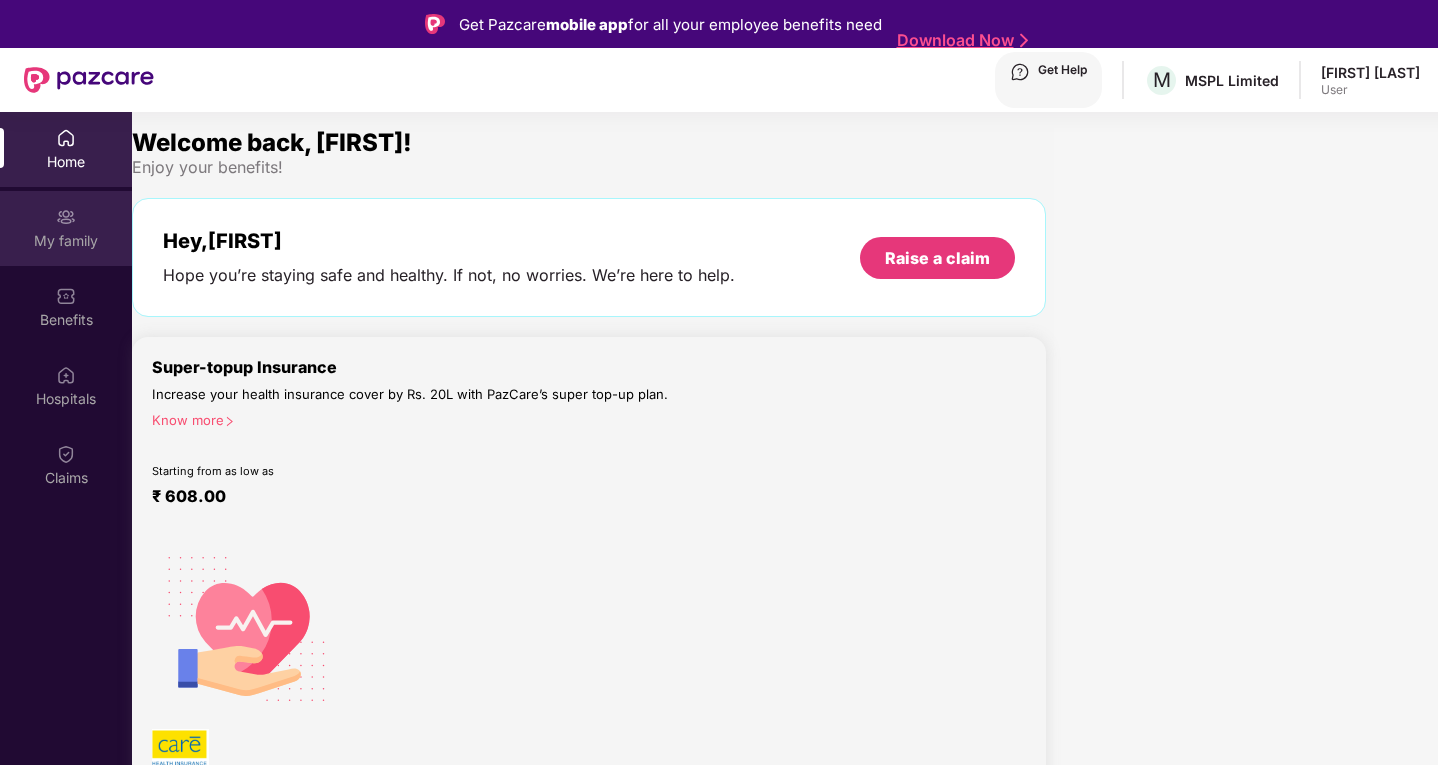 click at bounding box center [66, 138] 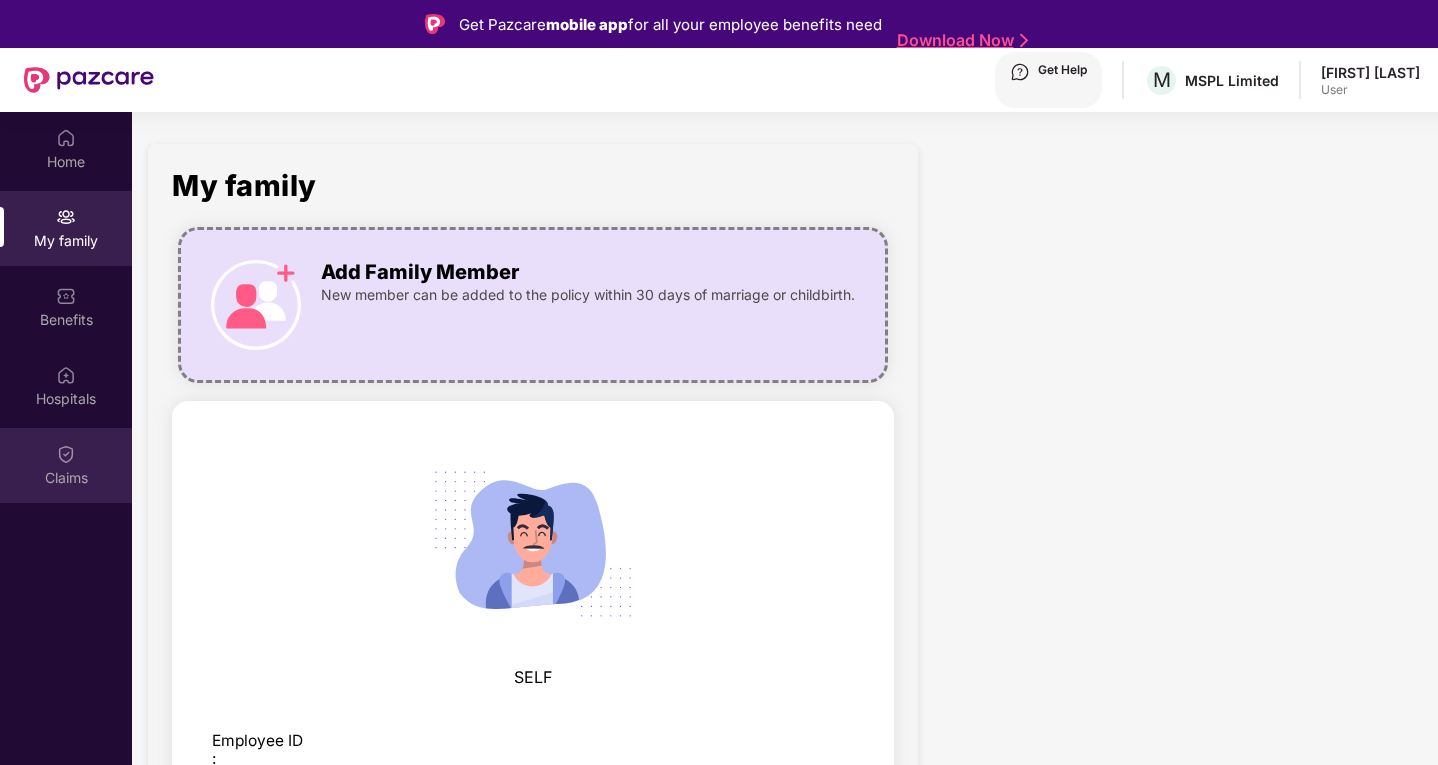 click on "Claims" at bounding box center (66, 162) 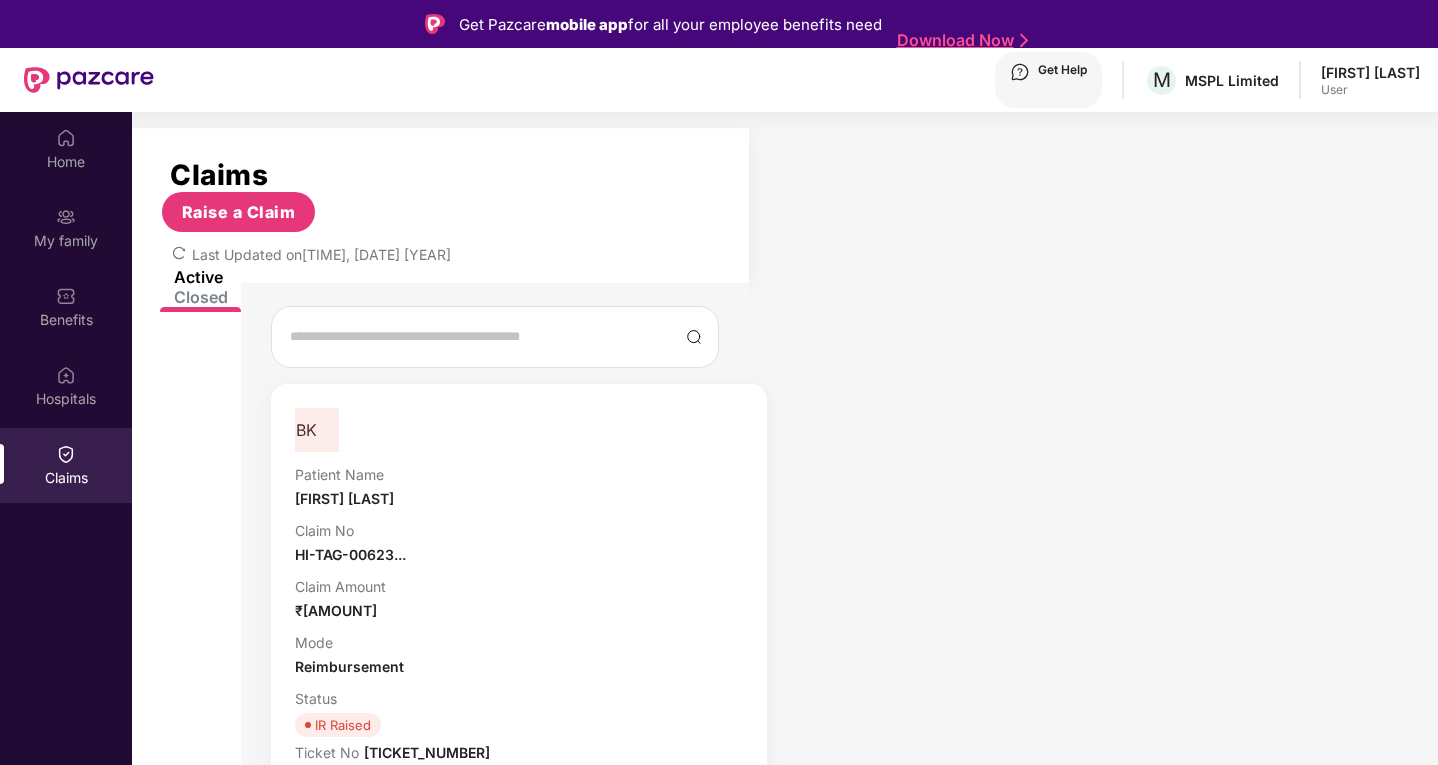 click on "View More" at bounding box center [519, 787] 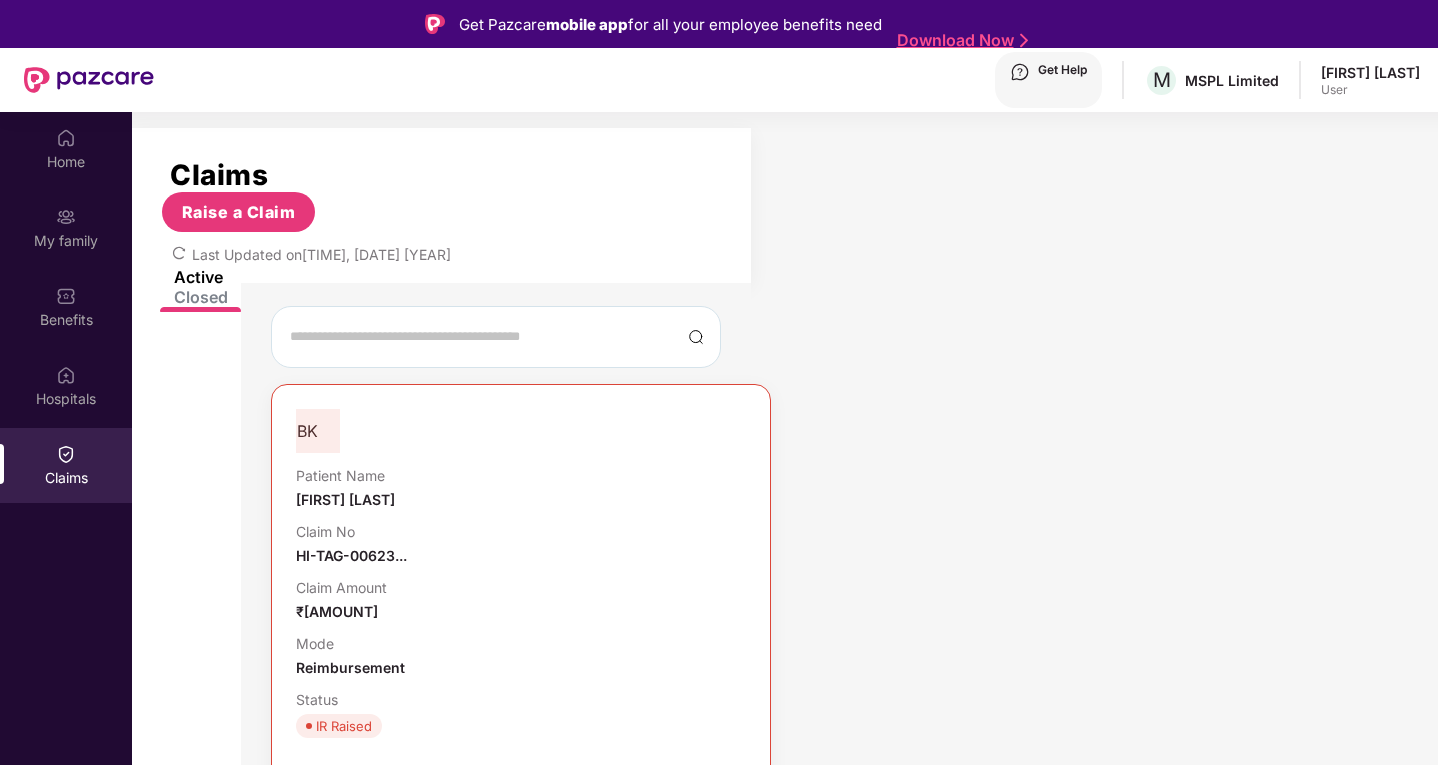click on "View Less" at bounding box center [521, 920] 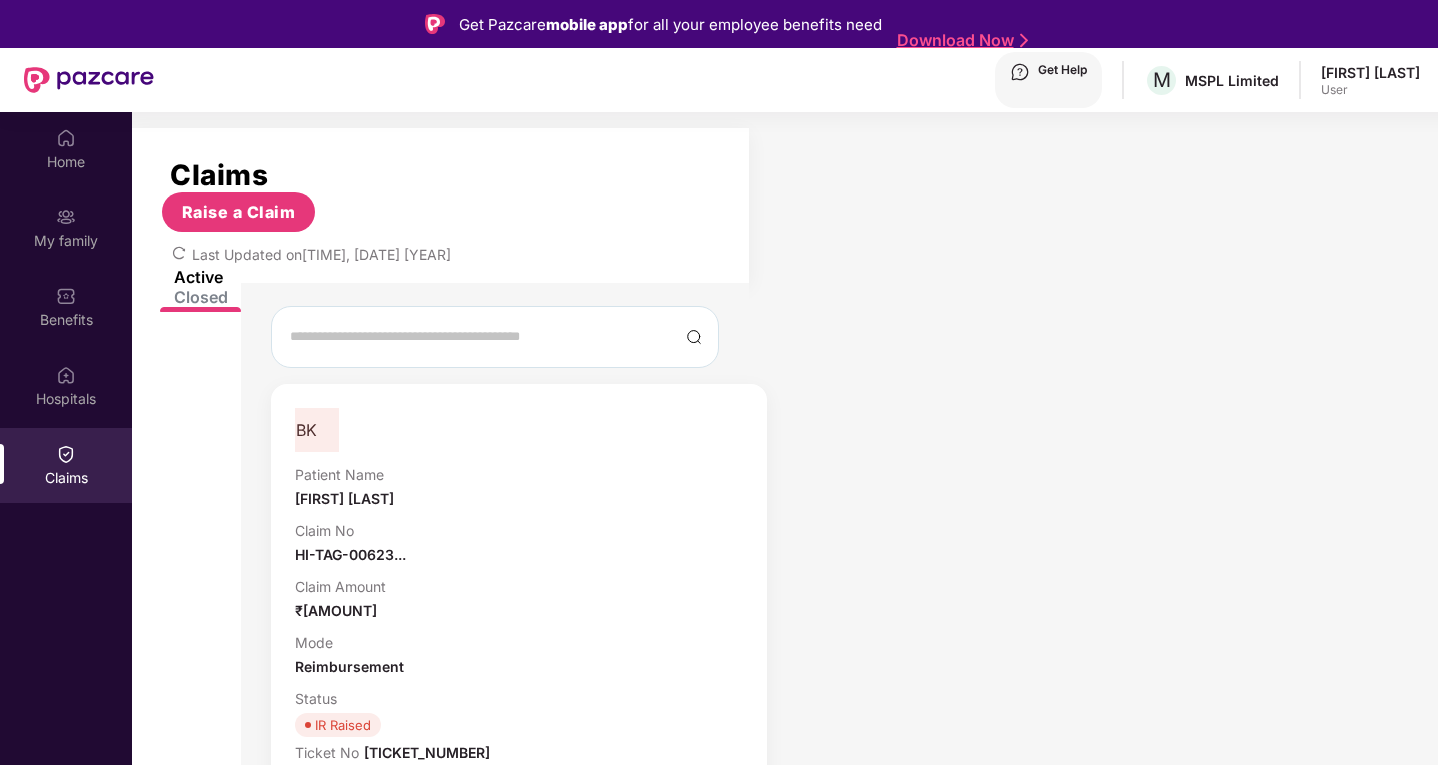 click on "View More" at bounding box center [519, 787] 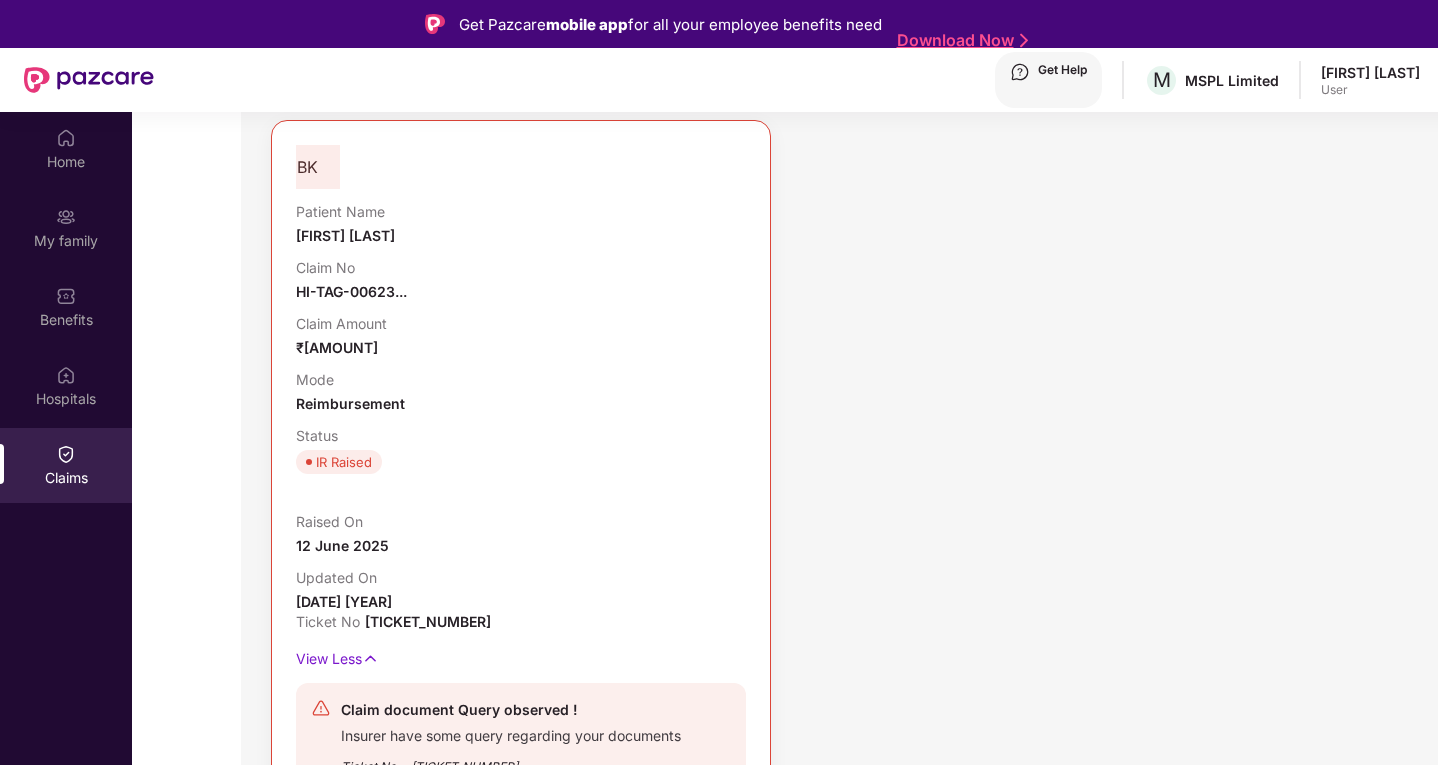 scroll, scrollTop: 400, scrollLeft: 0, axis: vertical 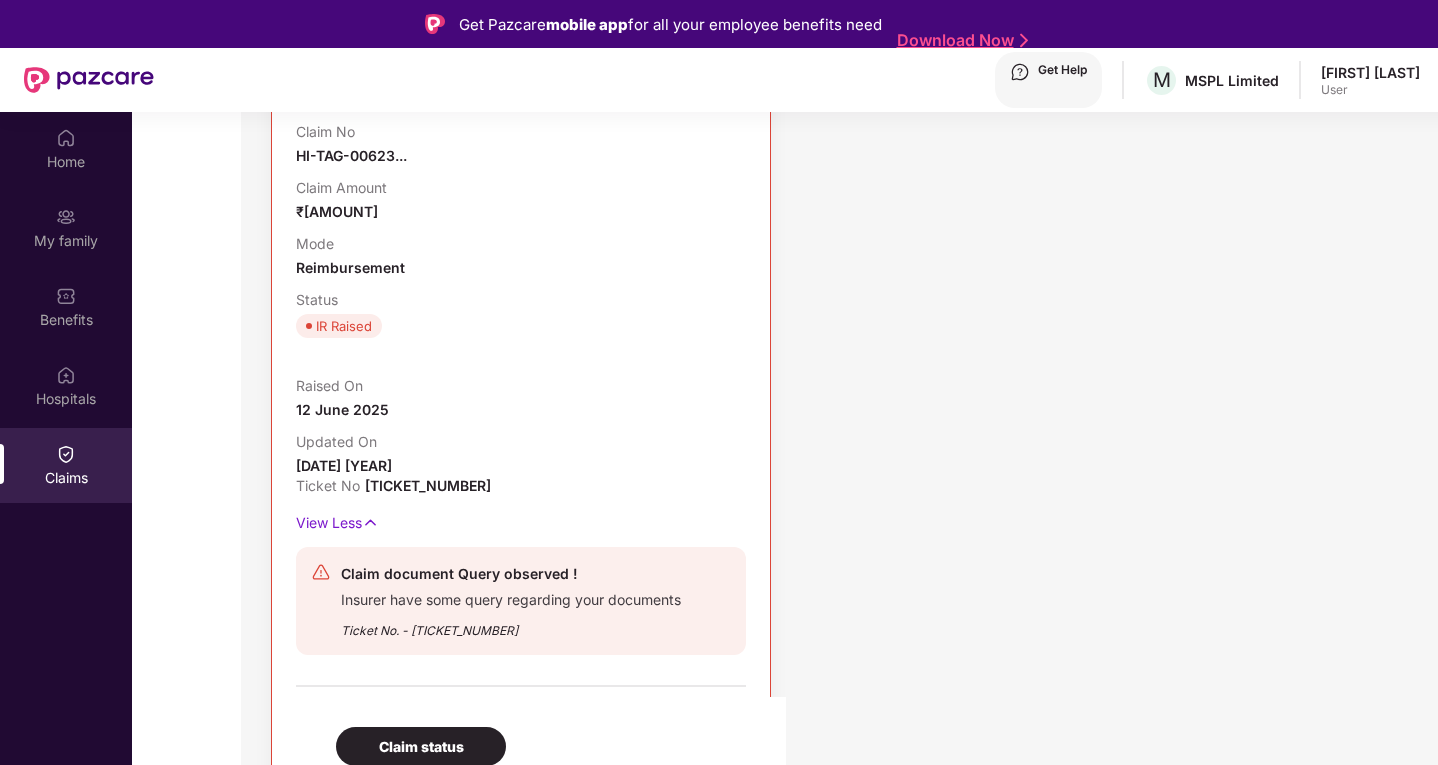 click on "Policy & Claim Details" at bounding box center (421, 746) 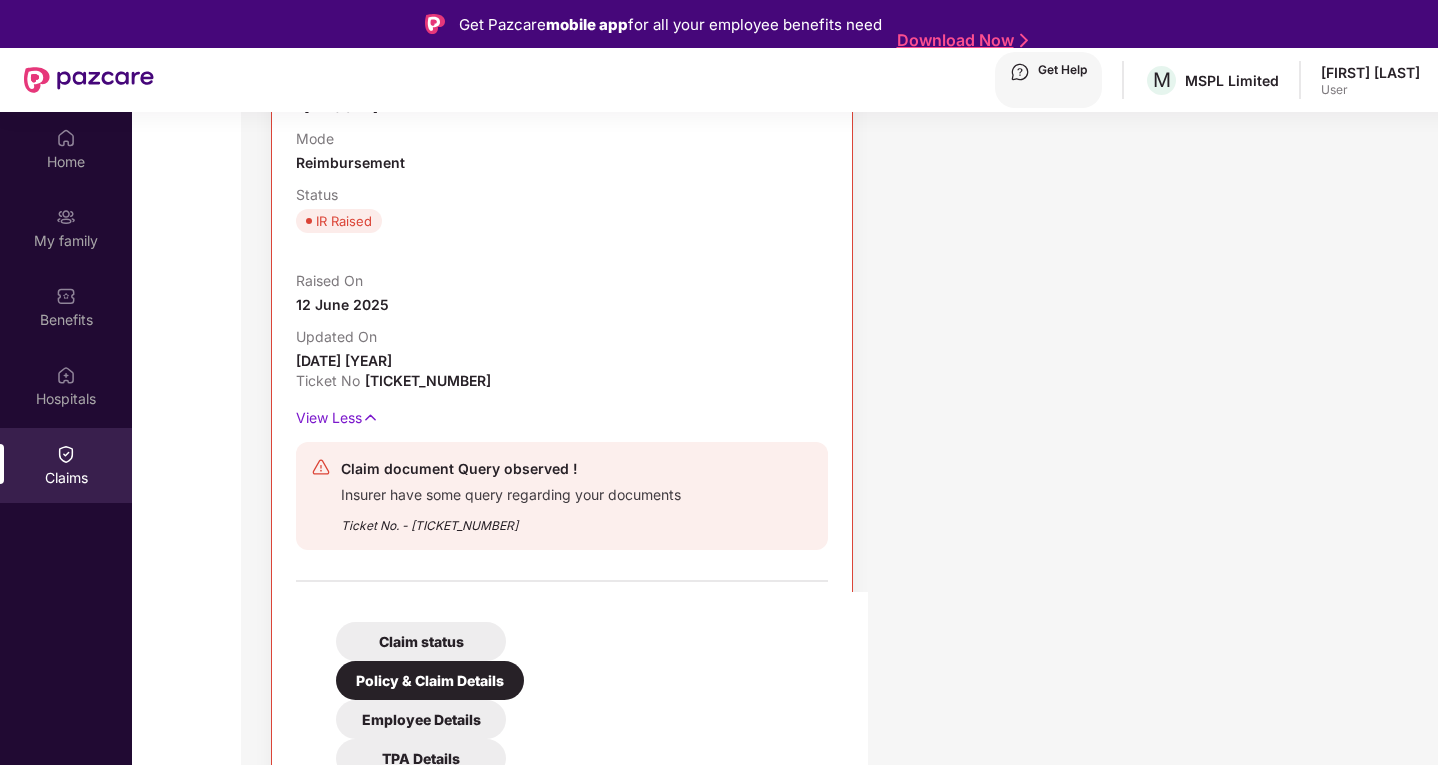 scroll, scrollTop: 506, scrollLeft: 0, axis: vertical 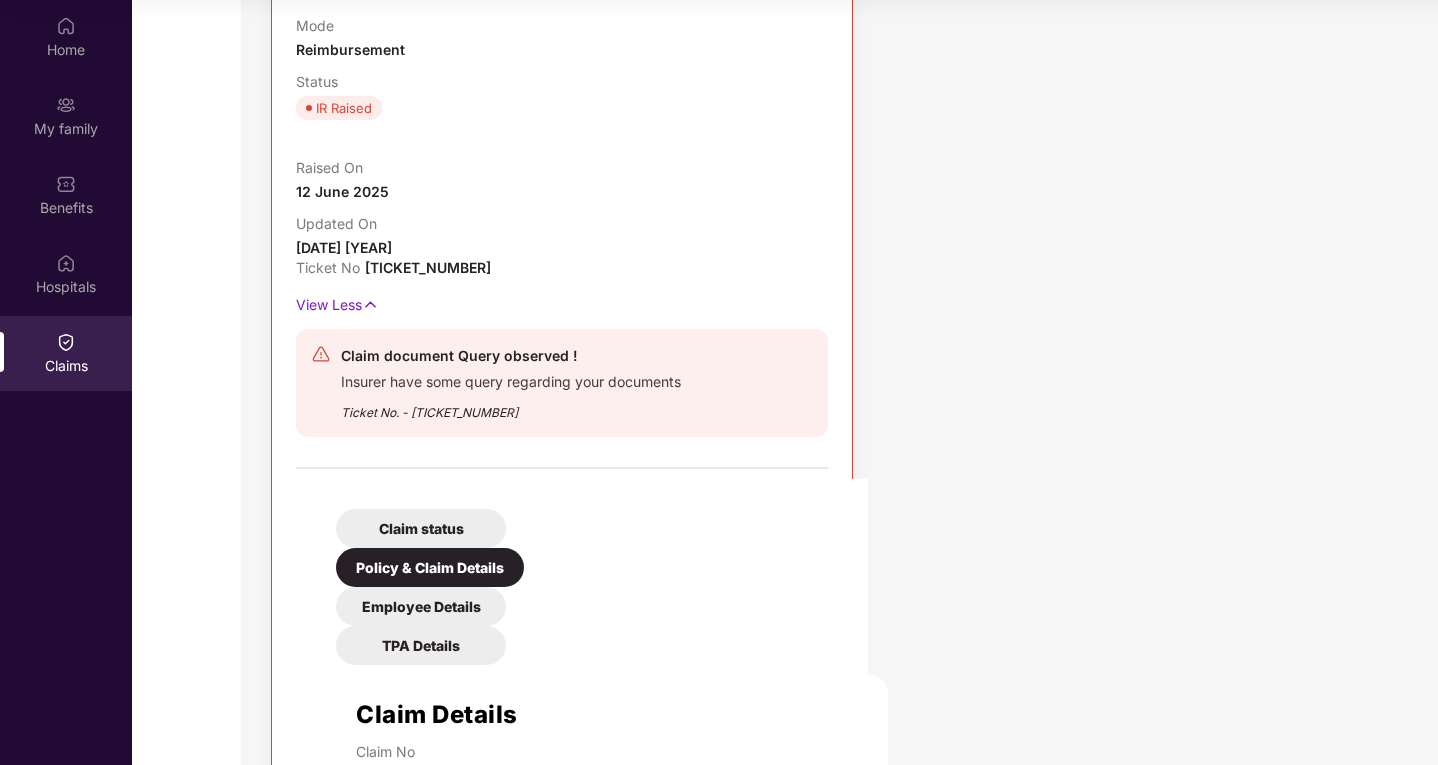 click on "Employee Details" at bounding box center (421, 528) 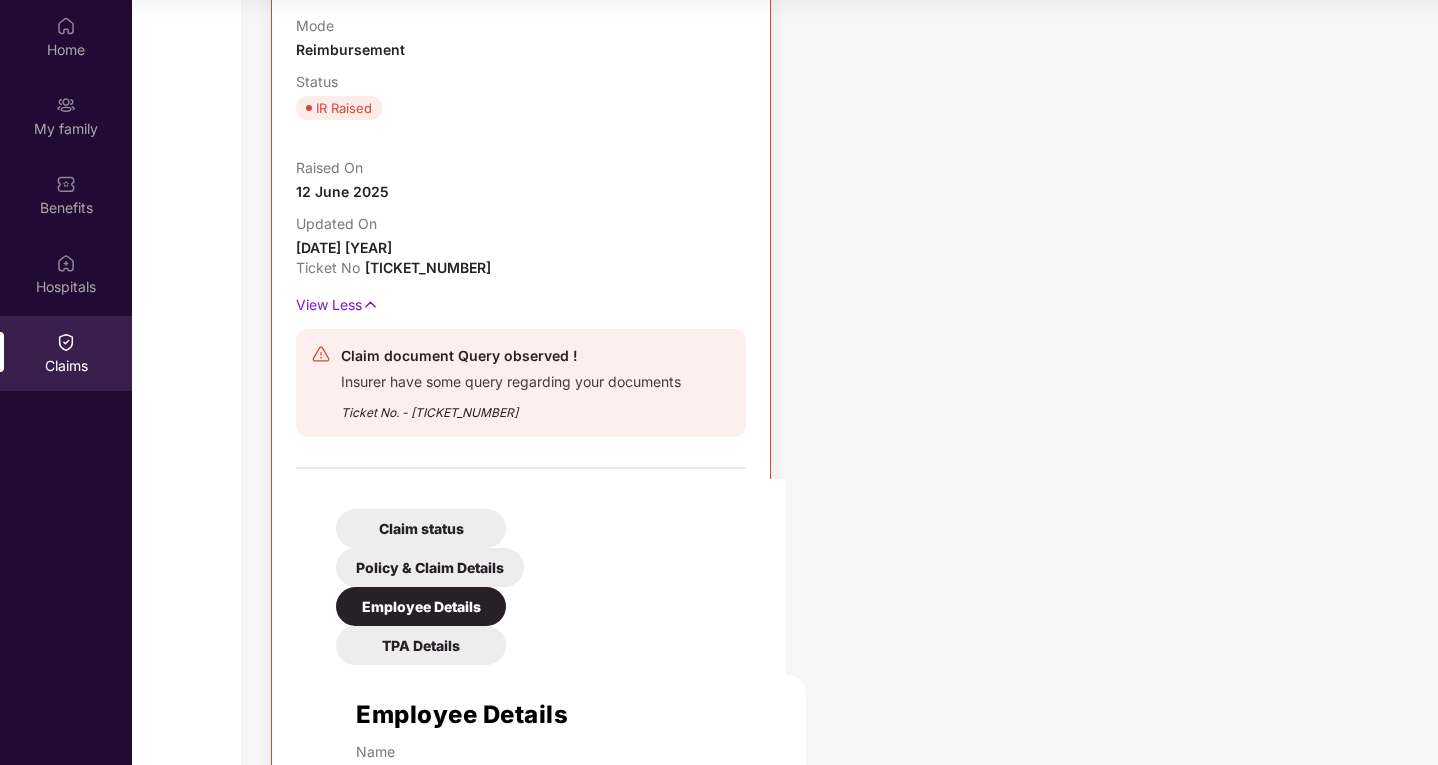 scroll, scrollTop: 71, scrollLeft: 0, axis: vertical 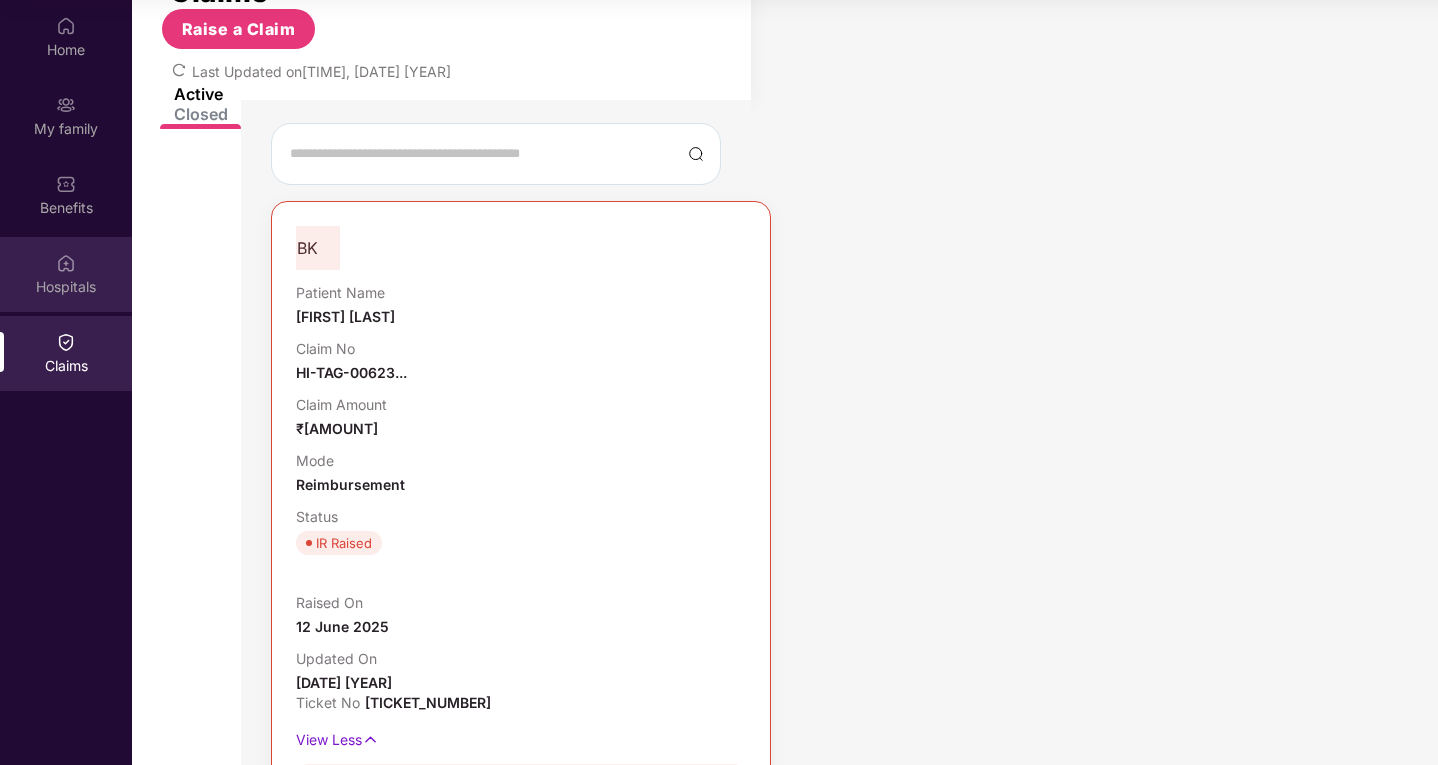 click on "Hospitals" at bounding box center (66, 274) 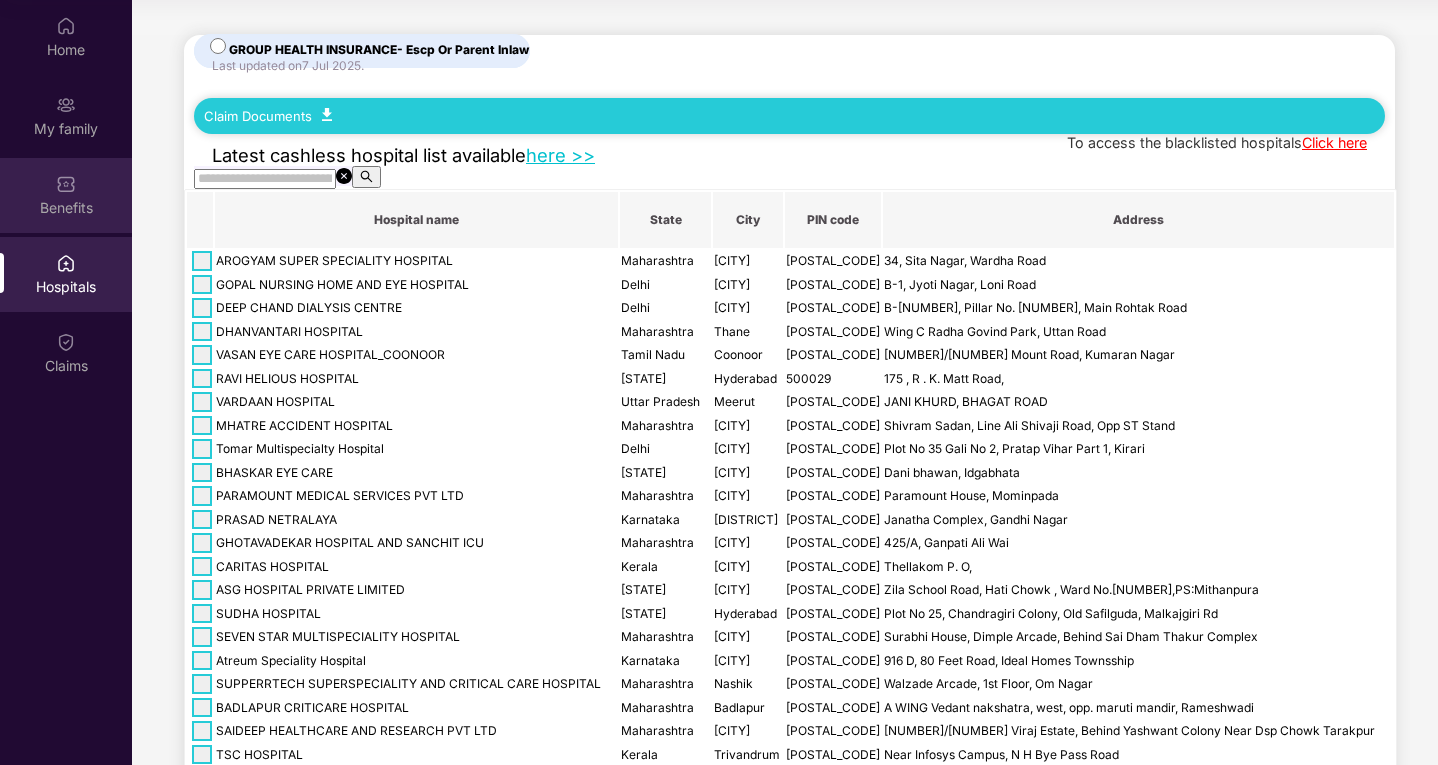 click on "Benefits" at bounding box center (66, 195) 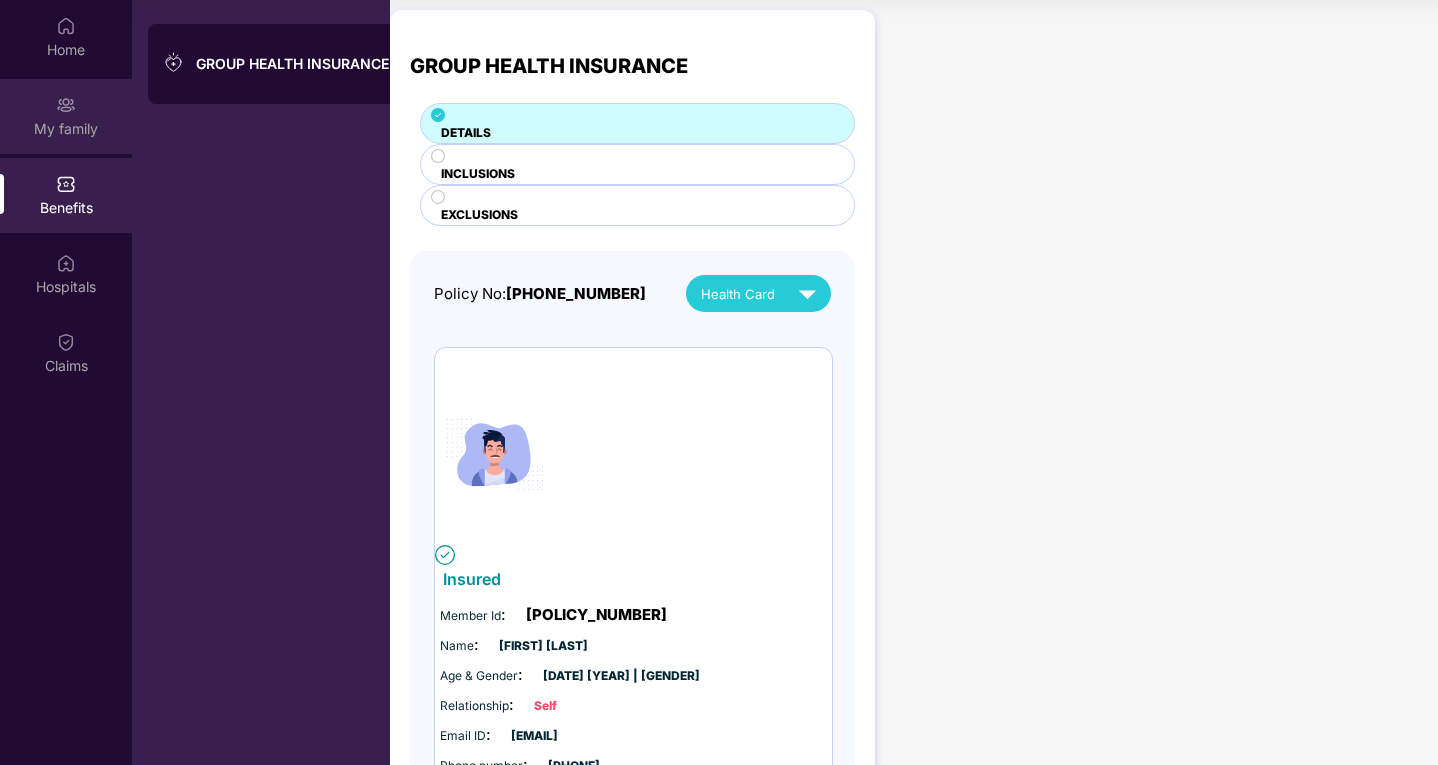 click at bounding box center (66, 26) 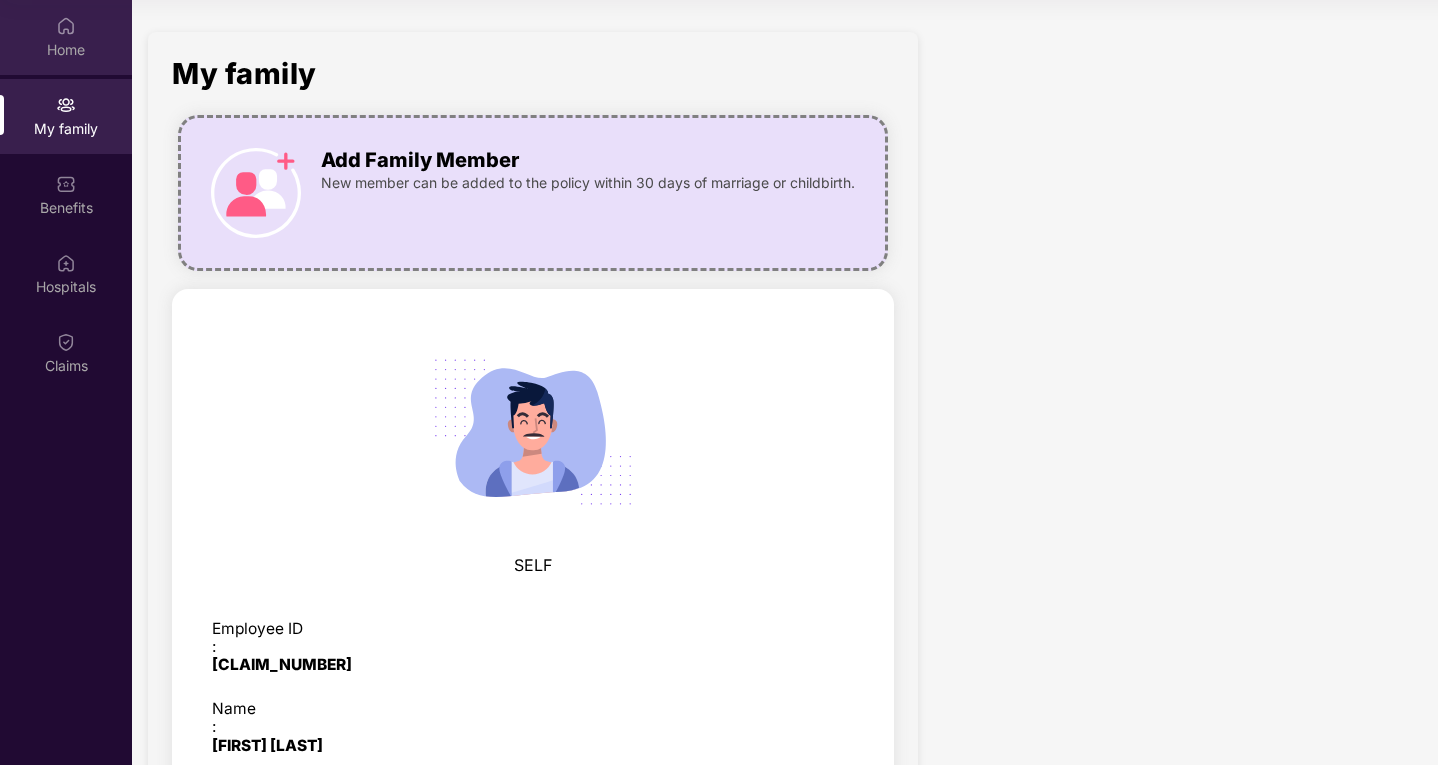 click on "Home" at bounding box center [66, 50] 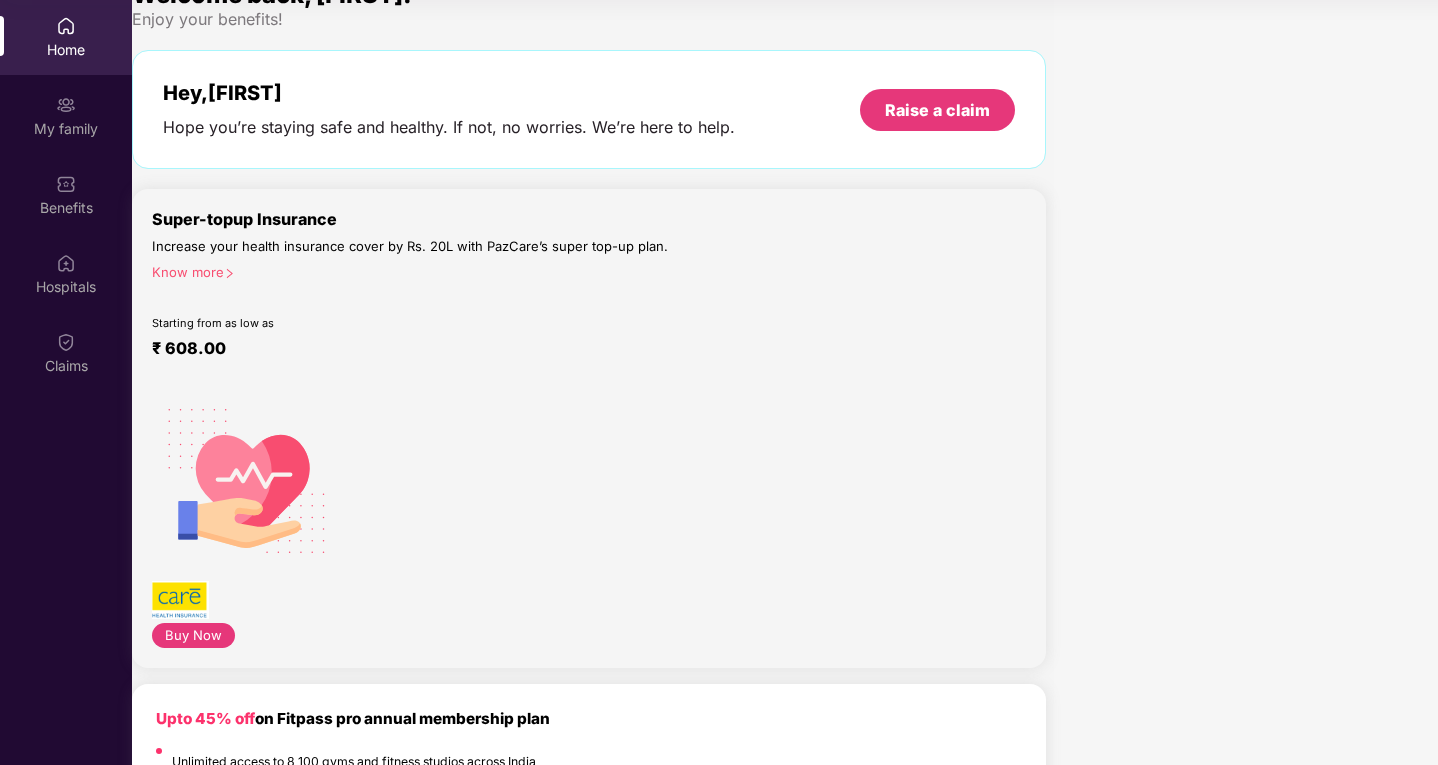 scroll, scrollTop: 0, scrollLeft: 0, axis: both 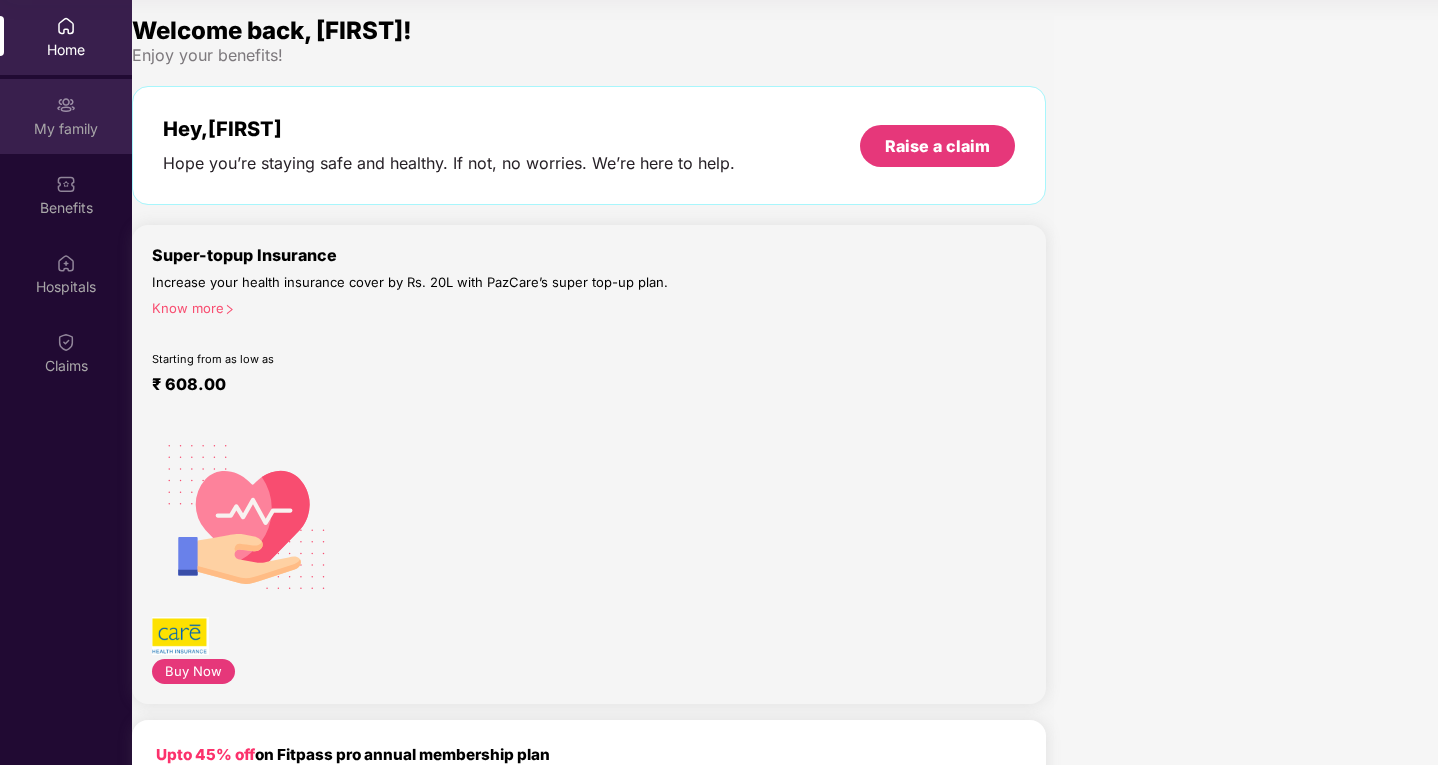 click on "My family" at bounding box center (66, 116) 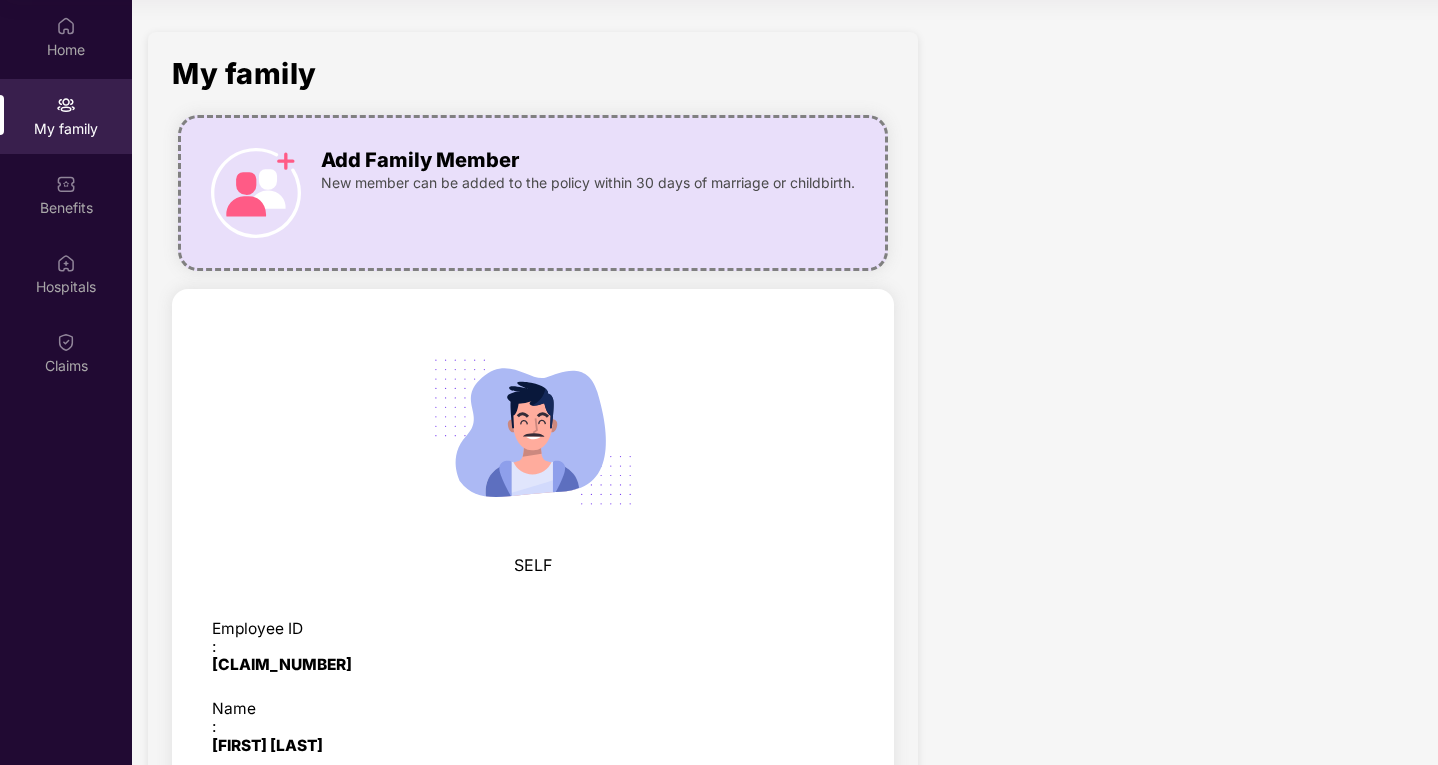 click on "View details" at bounding box center (295, 4005) 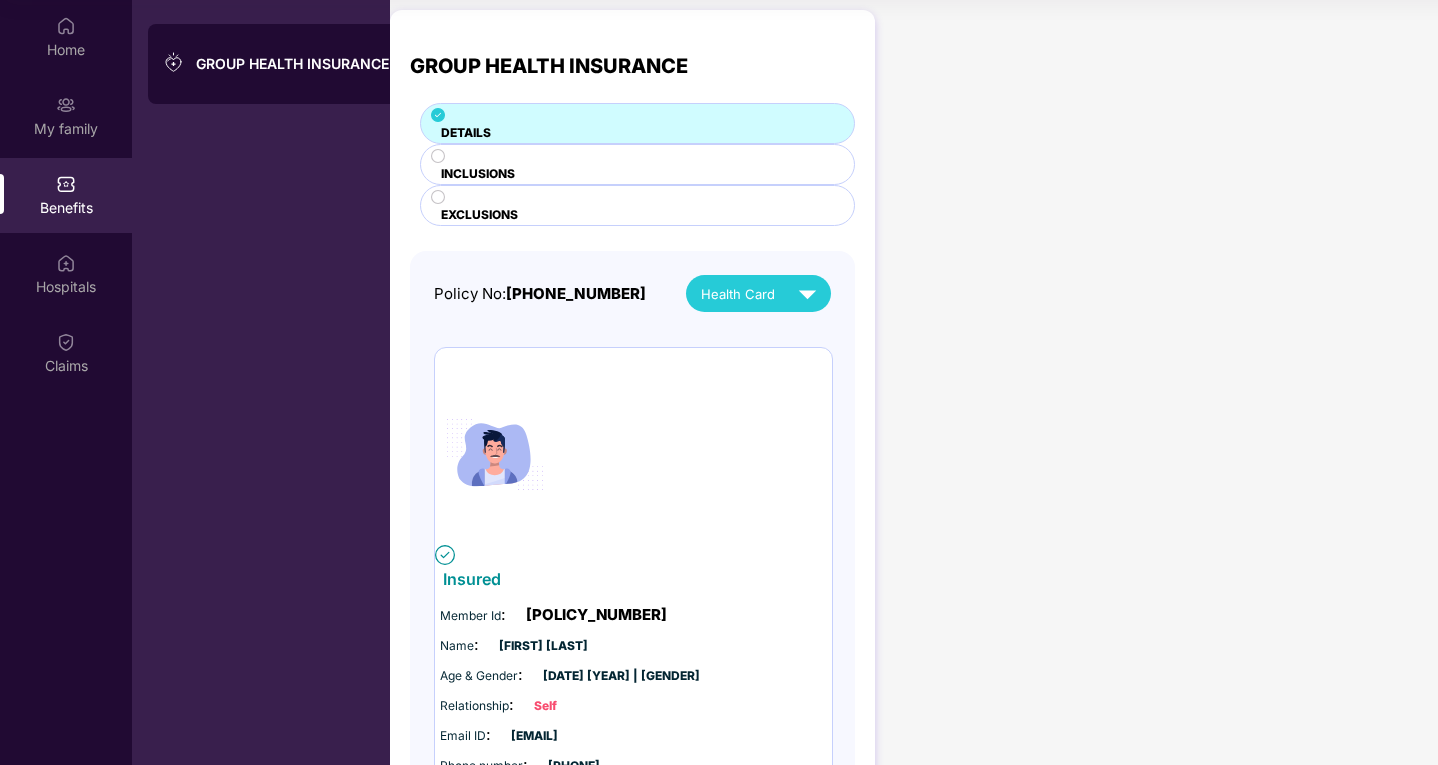 click on "INCLUSIONS" at bounding box center (637, 134) 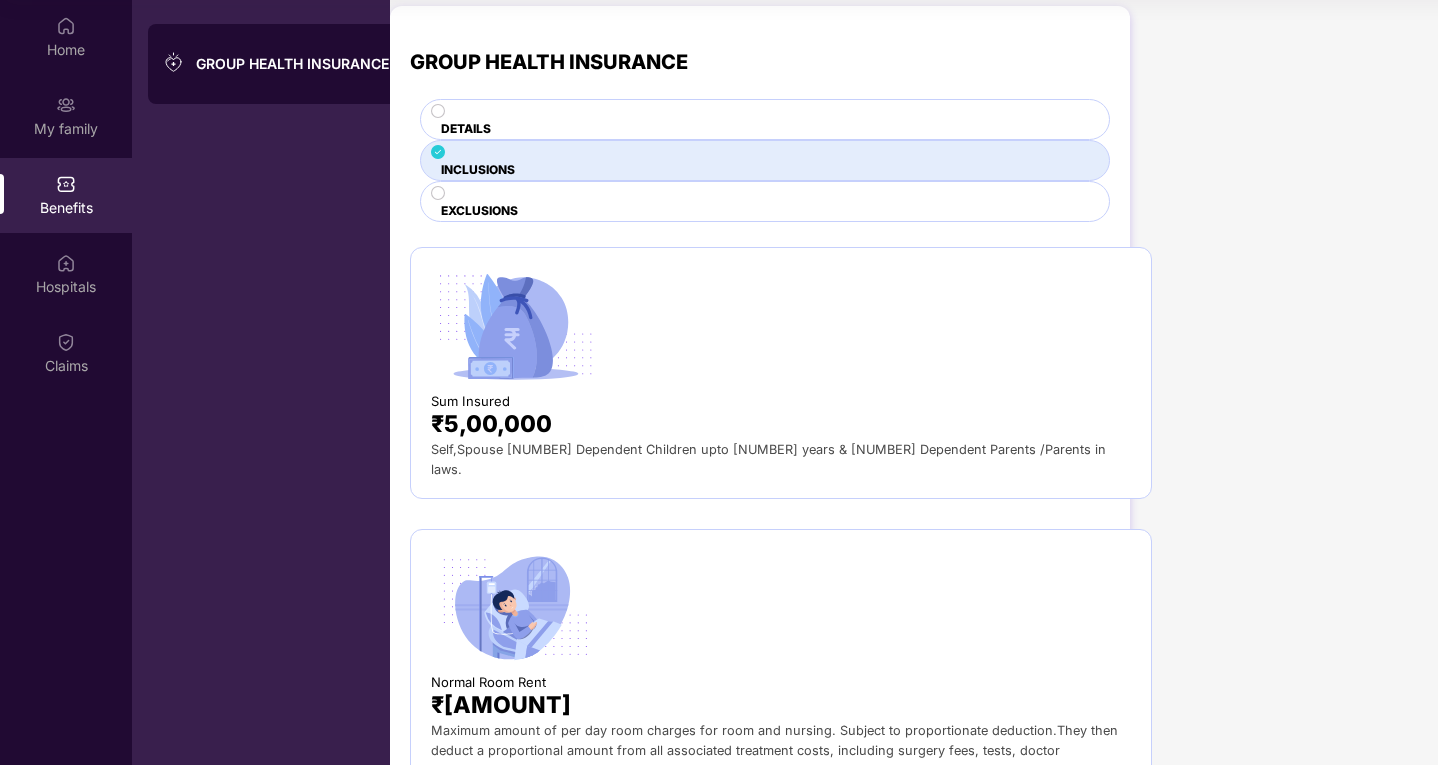 scroll, scrollTop: 0, scrollLeft: 0, axis: both 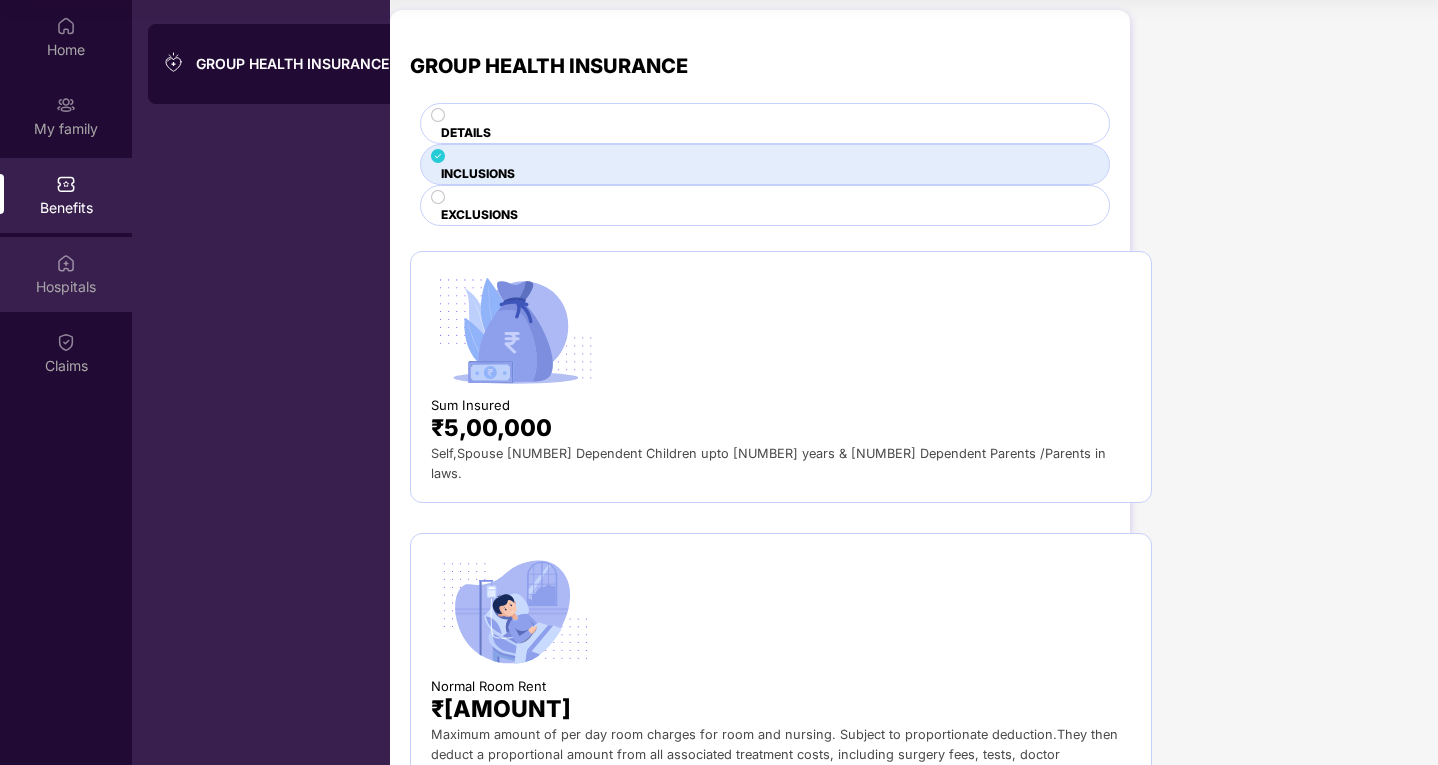 click on "Hospitals" at bounding box center [66, 274] 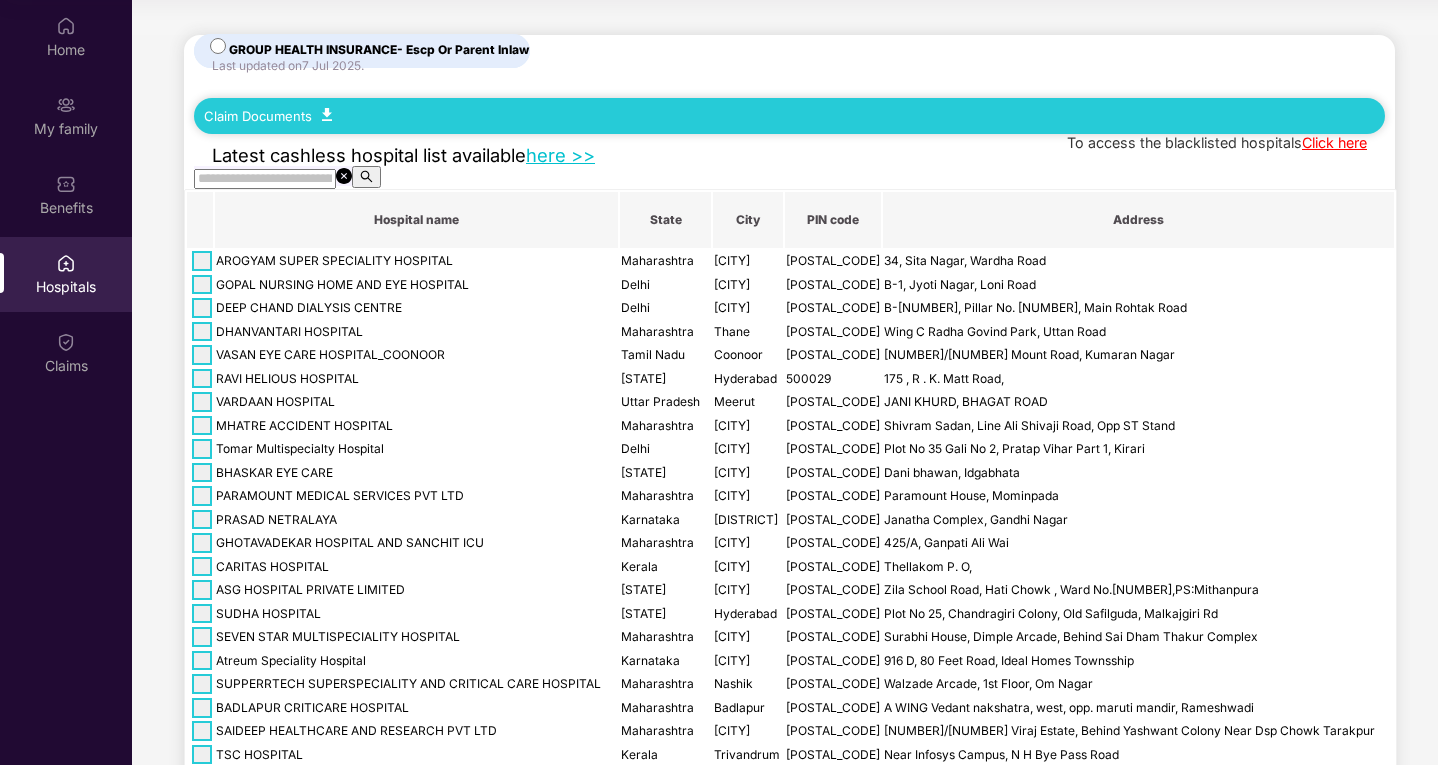 click at bounding box center (265, 179) 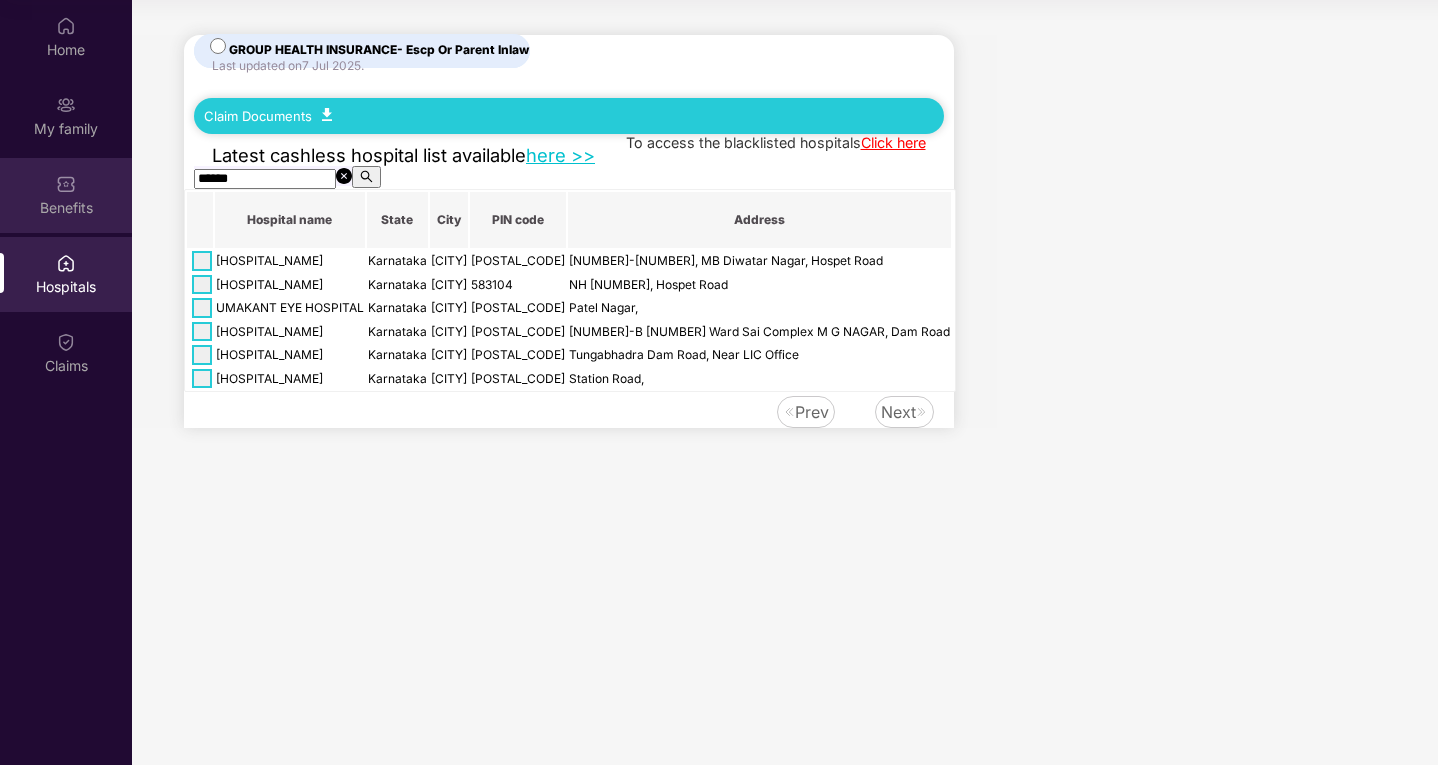 drag, startPoint x: 272, startPoint y: 207, endPoint x: 9, endPoint y: 185, distance: 263.91855 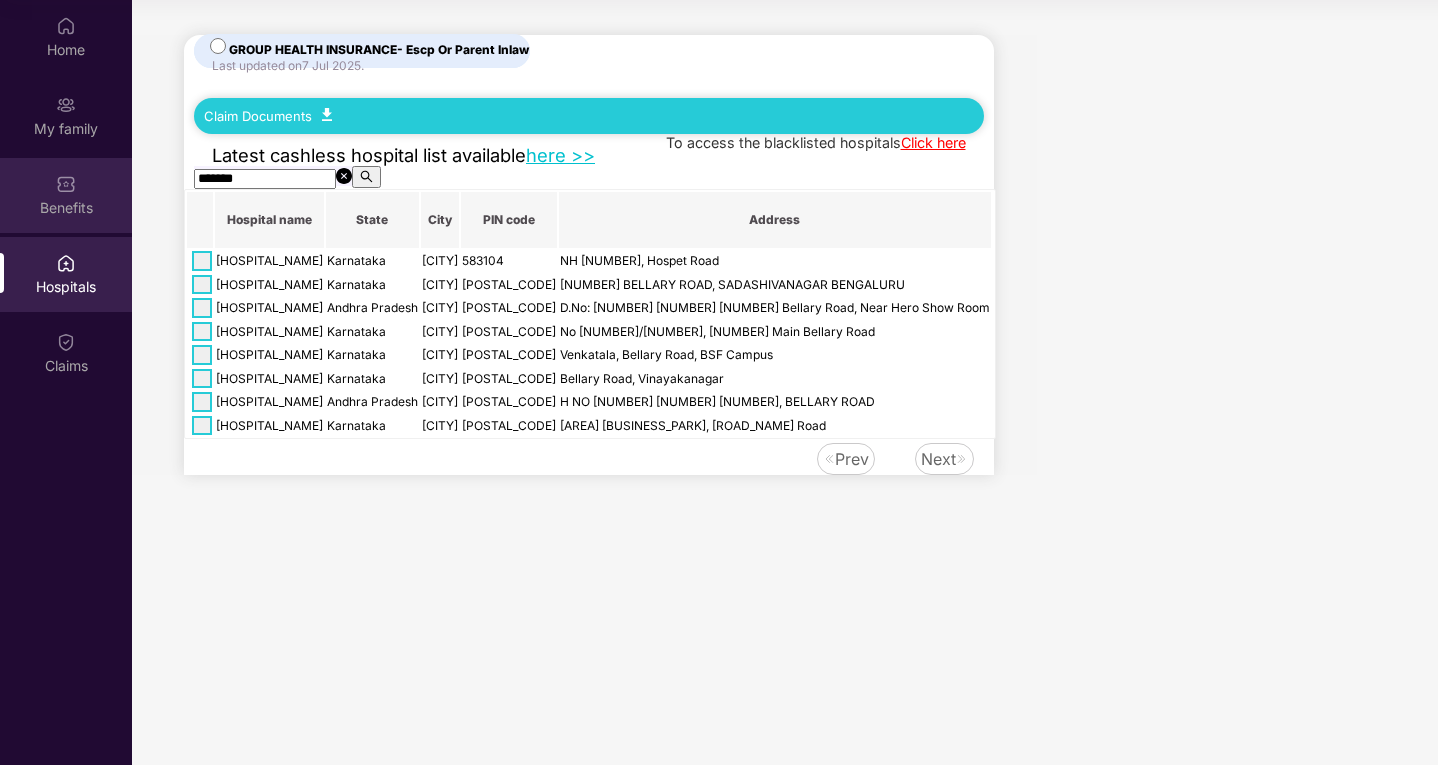 type on "*******" 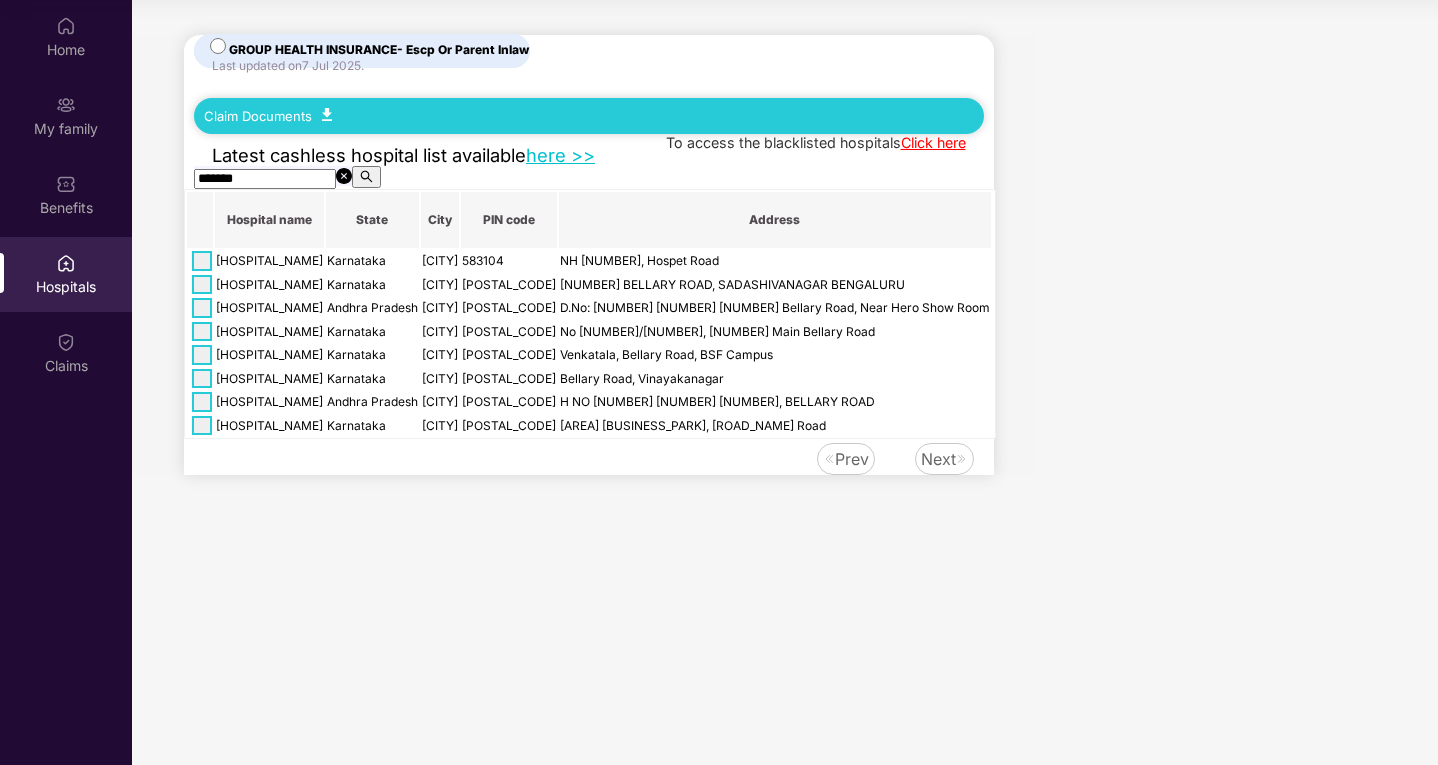 scroll, scrollTop: 0, scrollLeft: 0, axis: both 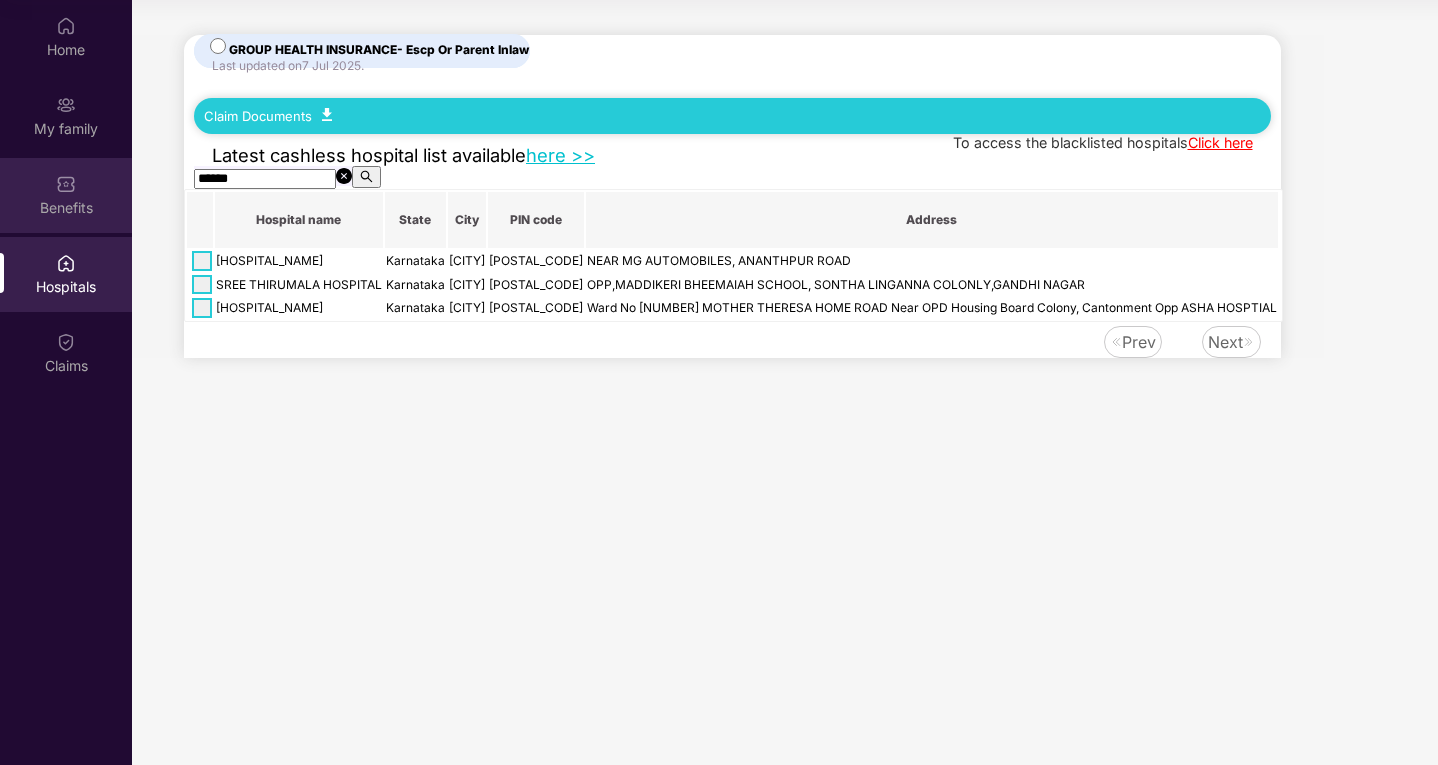 drag, startPoint x: 294, startPoint y: 200, endPoint x: 53, endPoint y: 183, distance: 241.59885 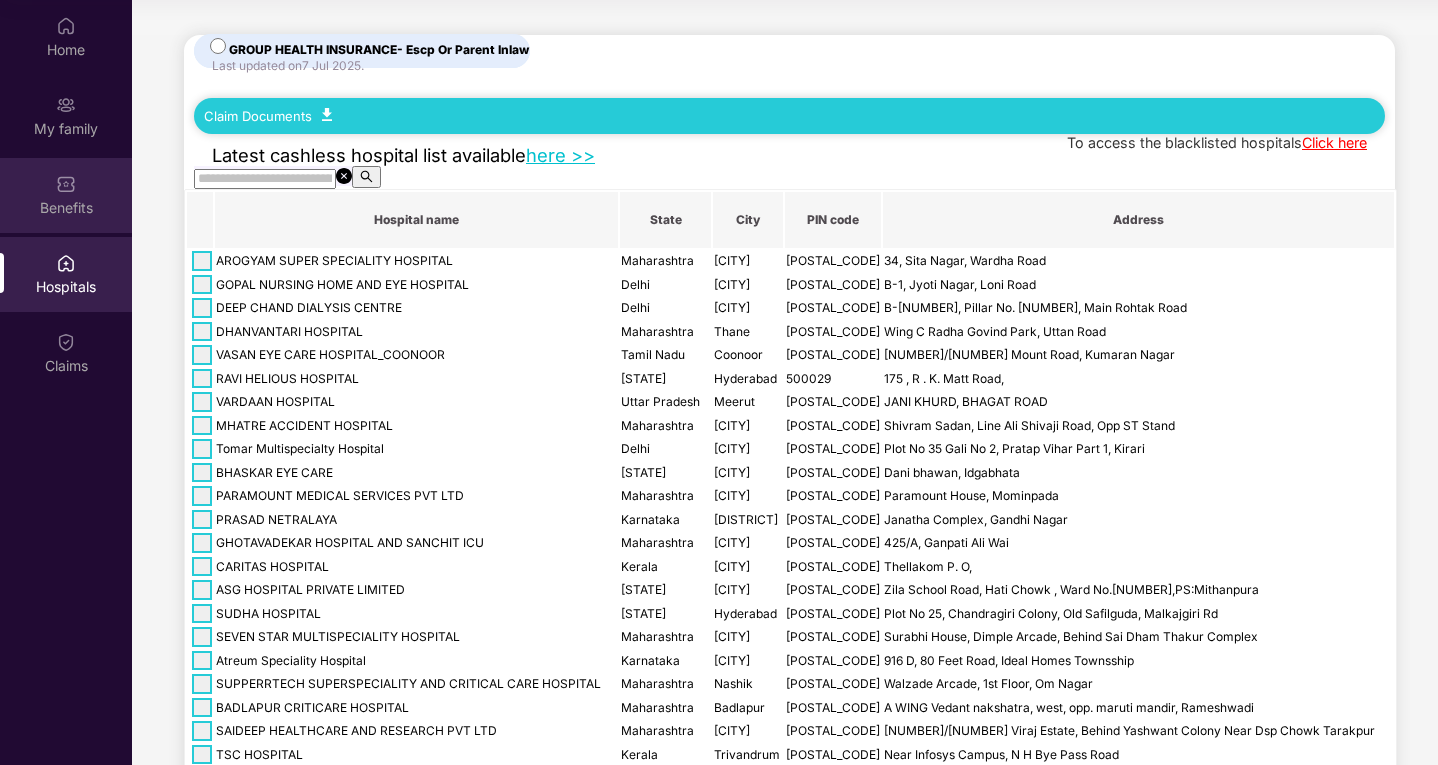 type 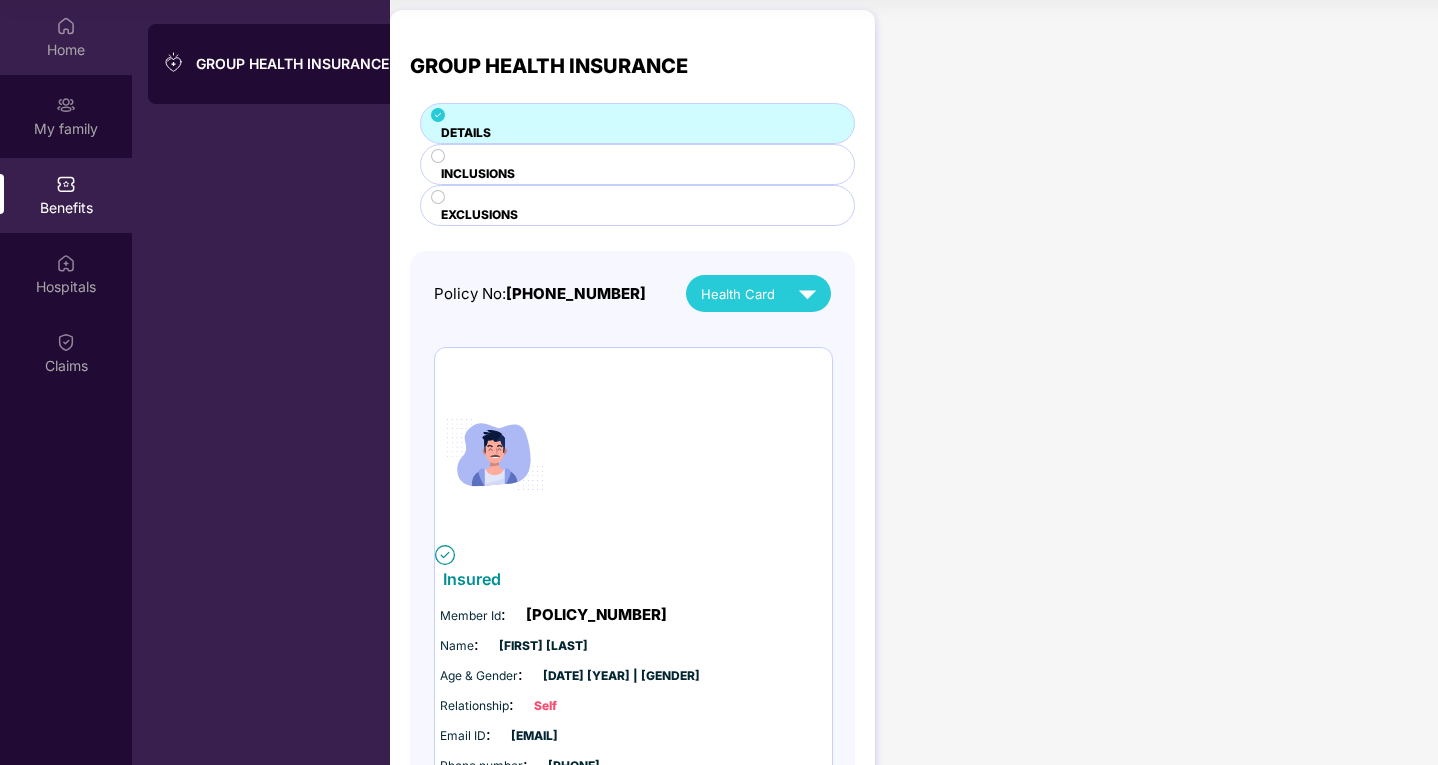 click on "Home" at bounding box center (66, 50) 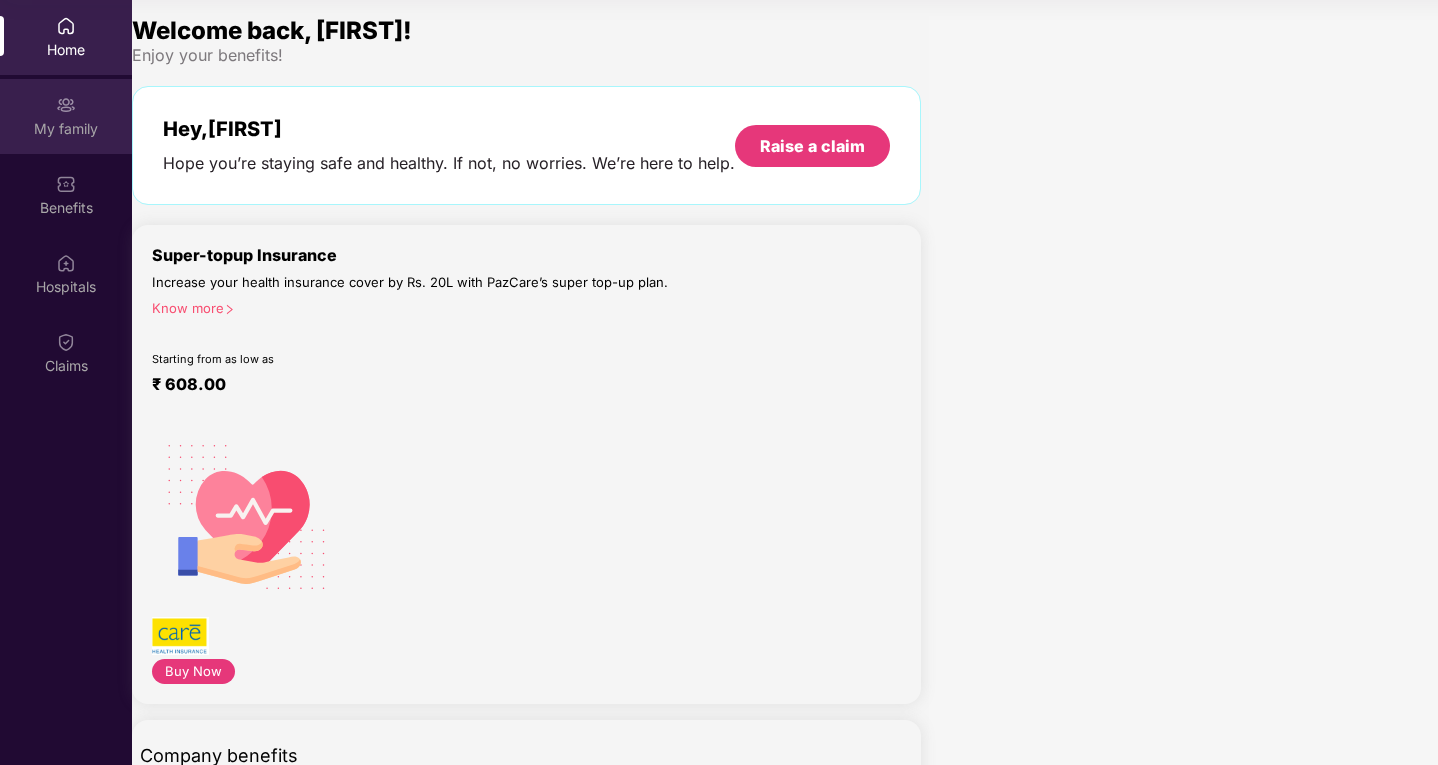 click at bounding box center (66, 26) 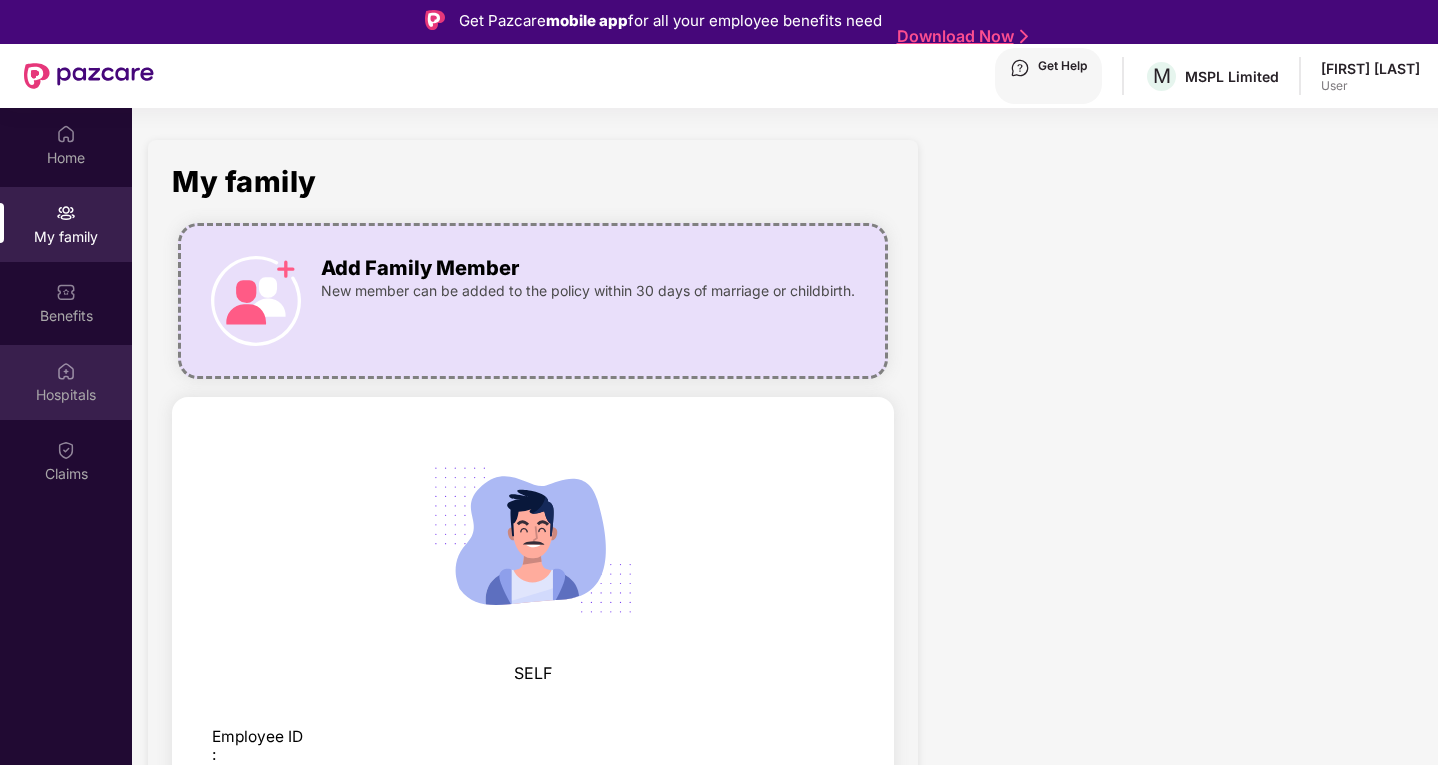 scroll, scrollTop: 0, scrollLeft: 0, axis: both 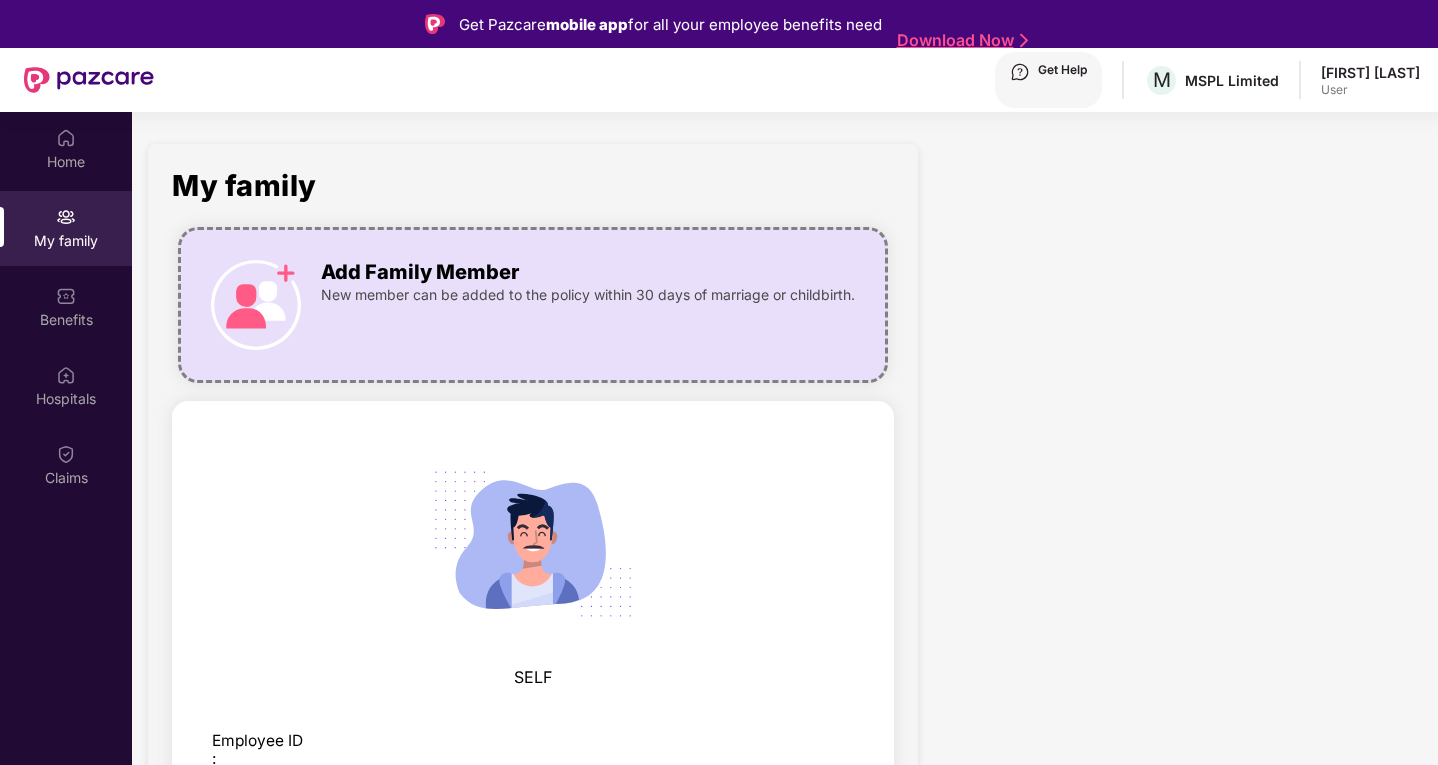 click on "My family" at bounding box center (533, 185) 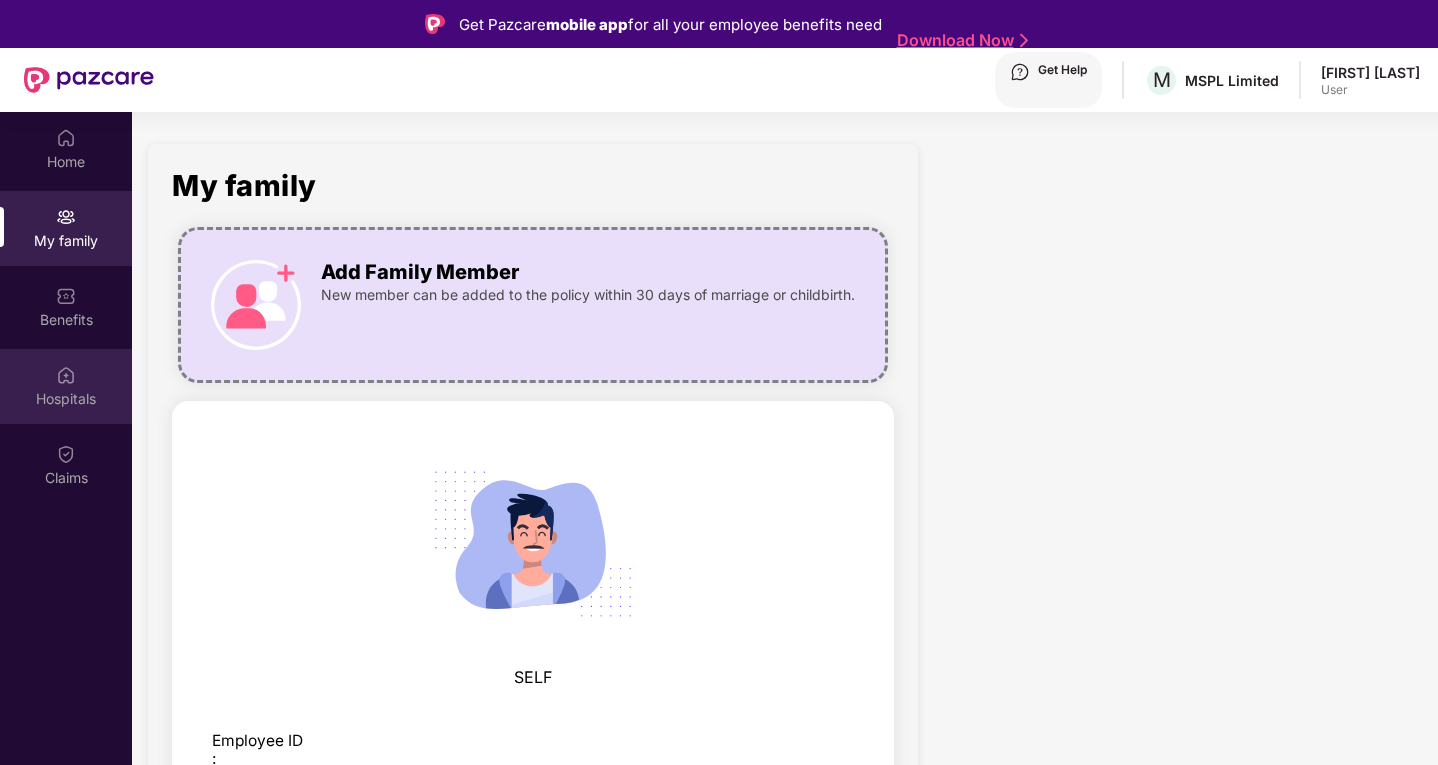 click on "Hospitals" at bounding box center (66, 162) 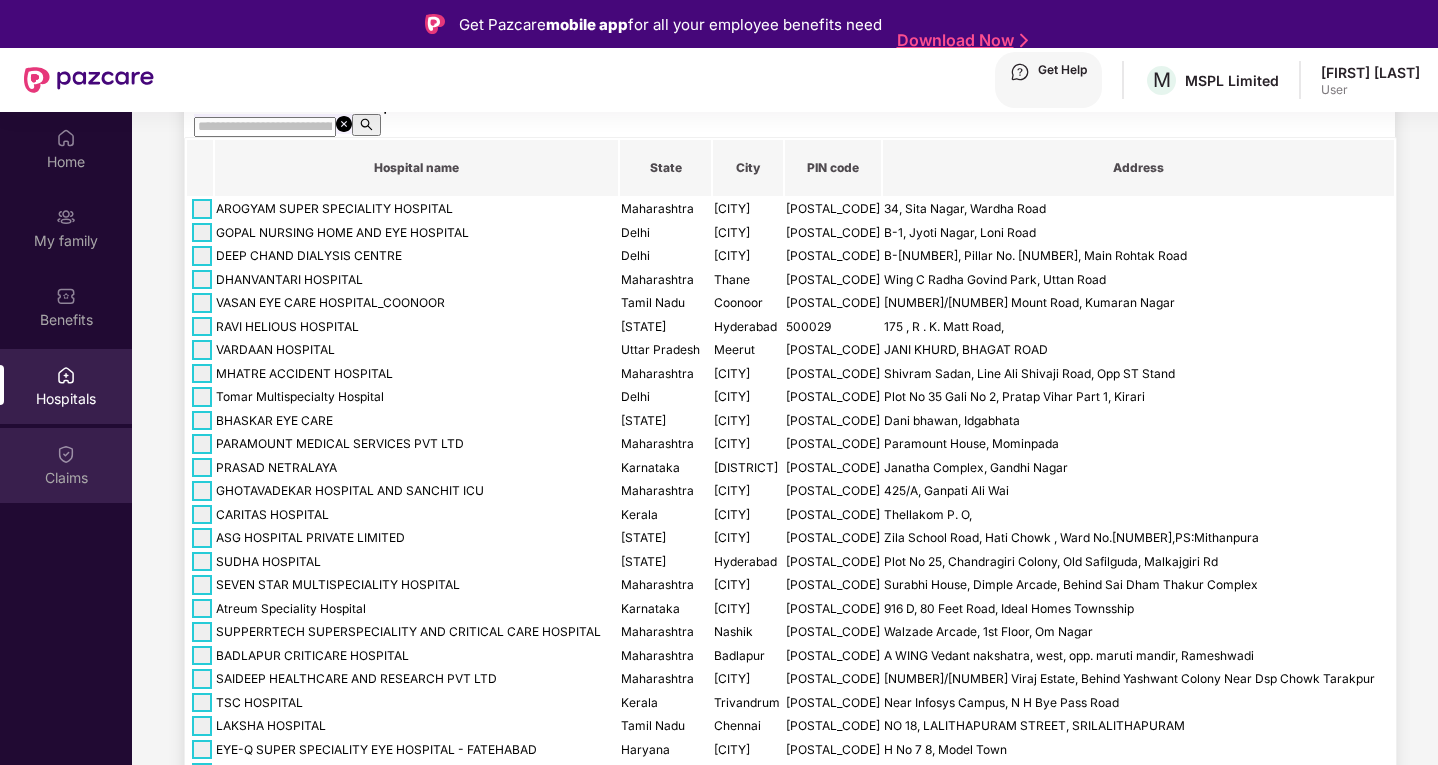 scroll, scrollTop: 200, scrollLeft: 0, axis: vertical 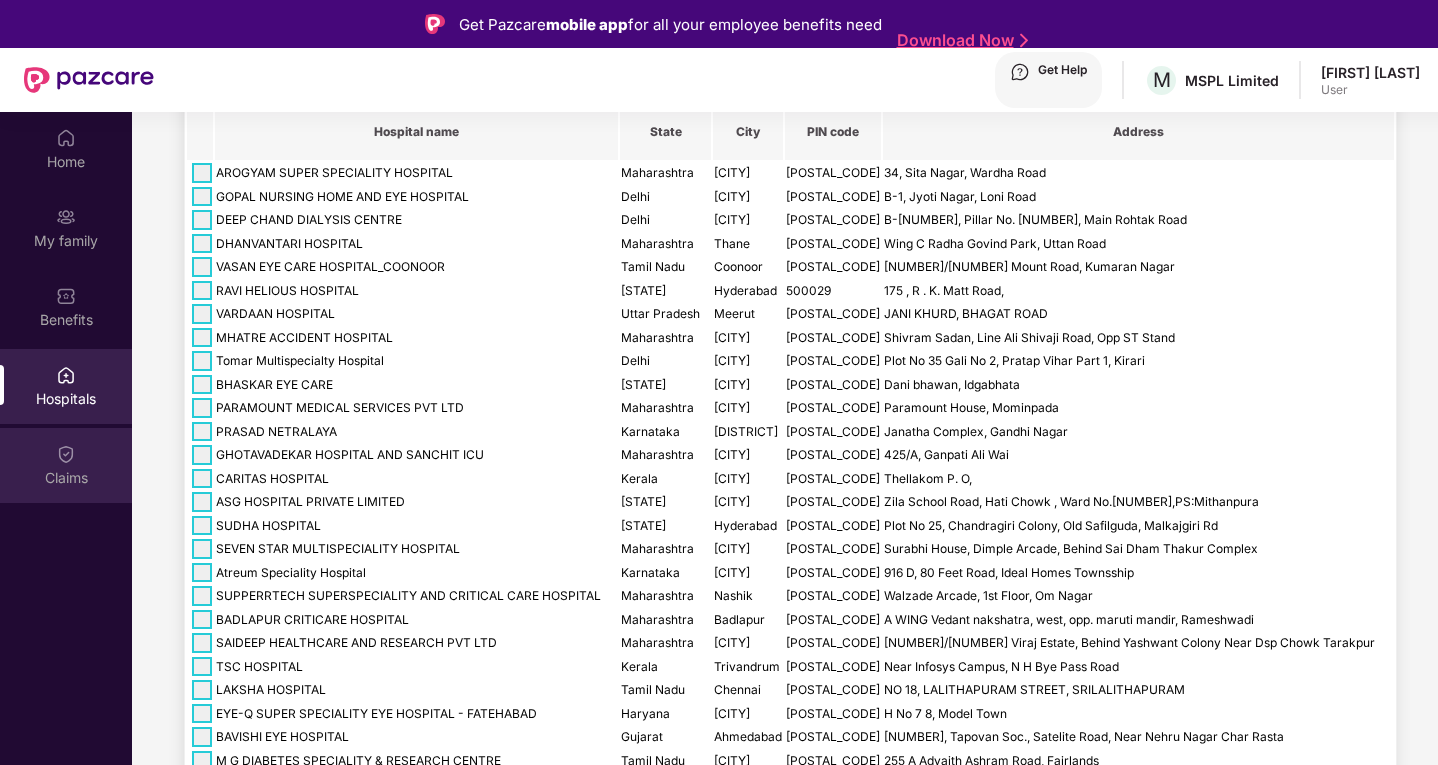click on "Claims" at bounding box center [66, 162] 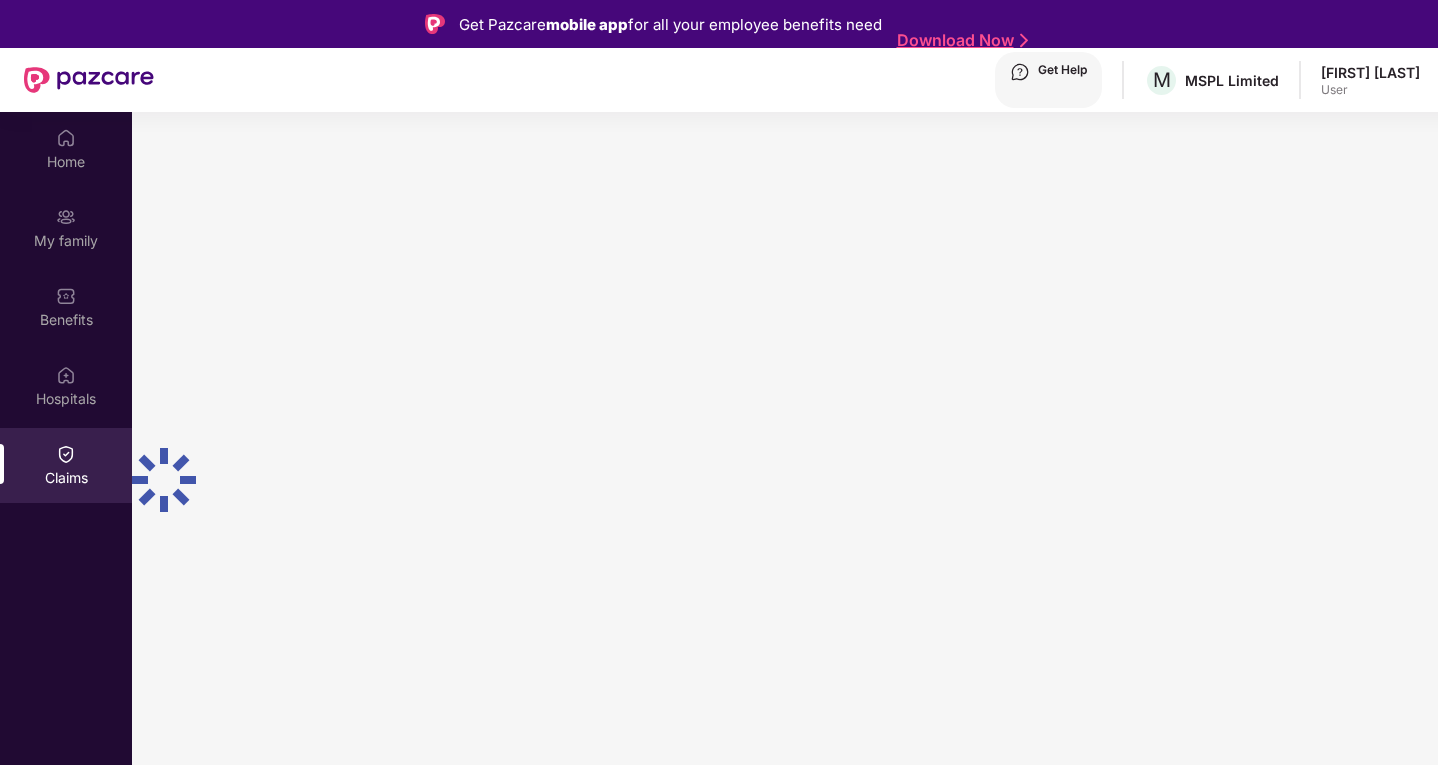 scroll, scrollTop: 0, scrollLeft: 0, axis: both 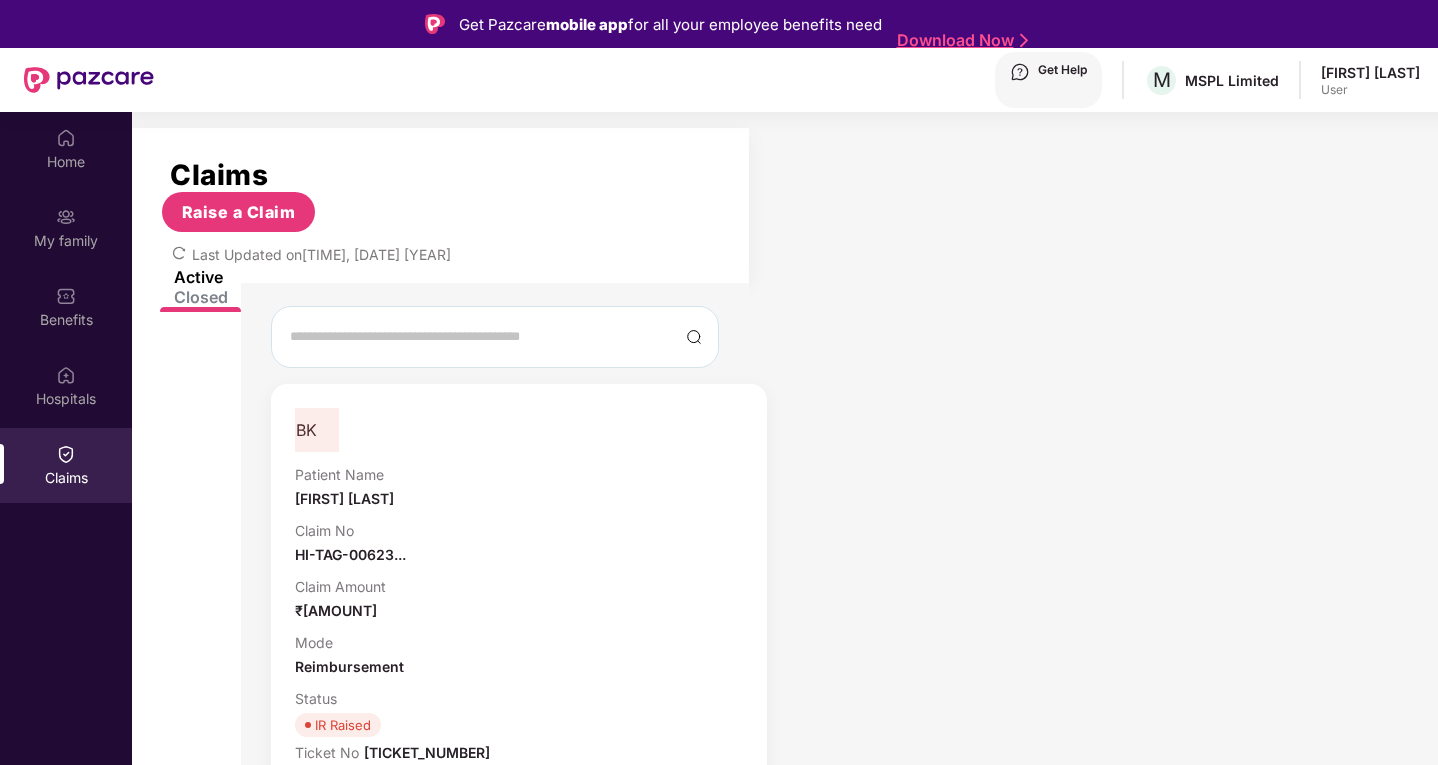 click on "View More" at bounding box center [519, 787] 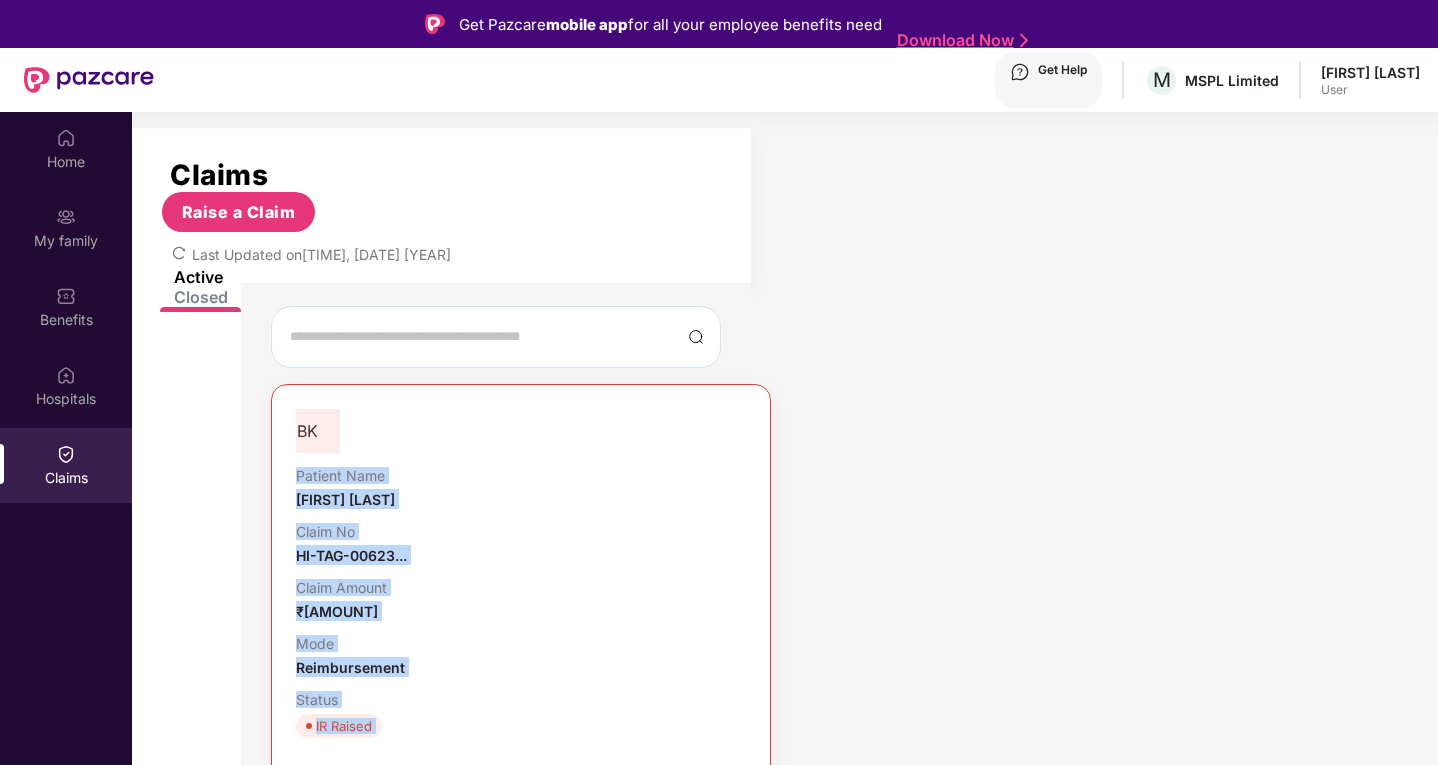 drag, startPoint x: 263, startPoint y: 485, endPoint x: 347, endPoint y: 487, distance: 84.0238 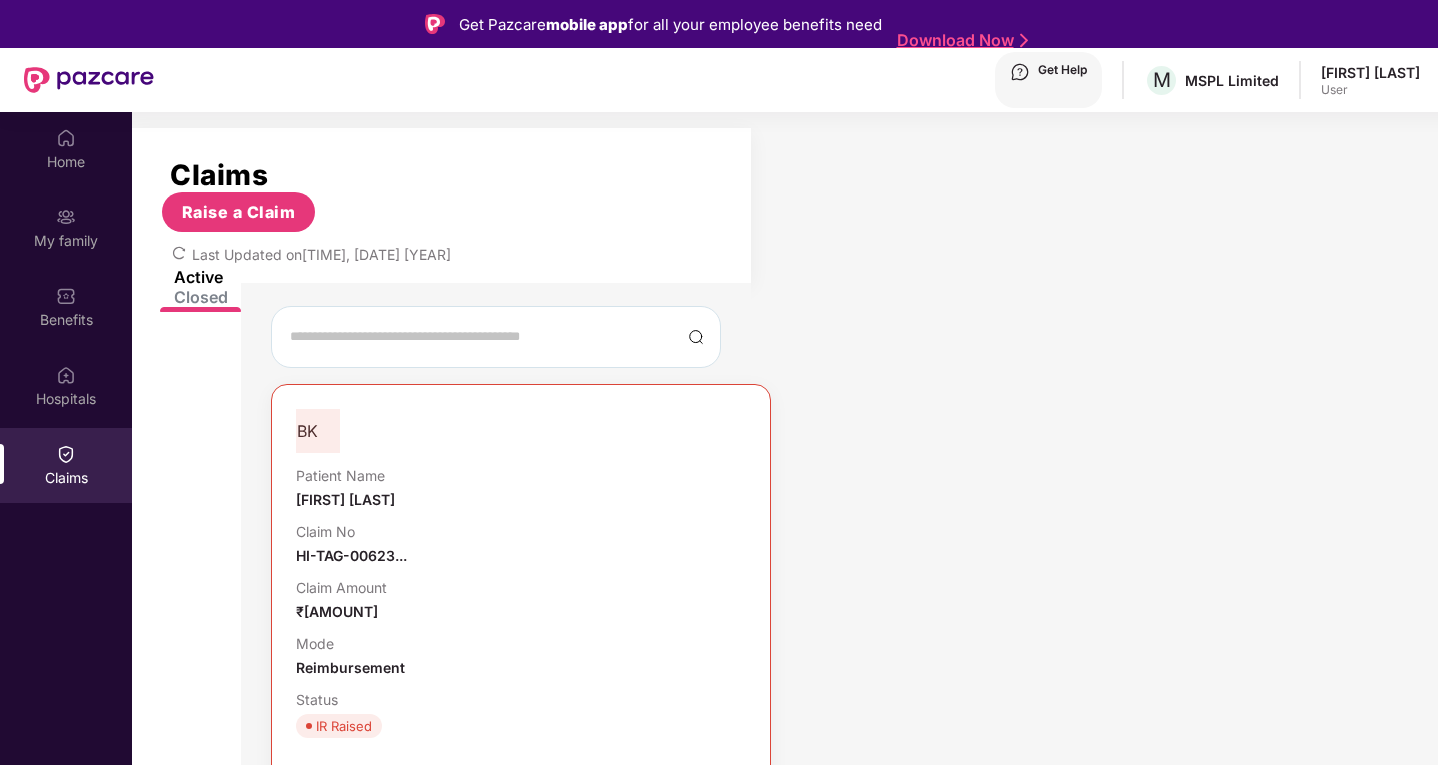 click on "Raised On [DAY] [MONTH] [YEAR]" at bounding box center [521, 798] 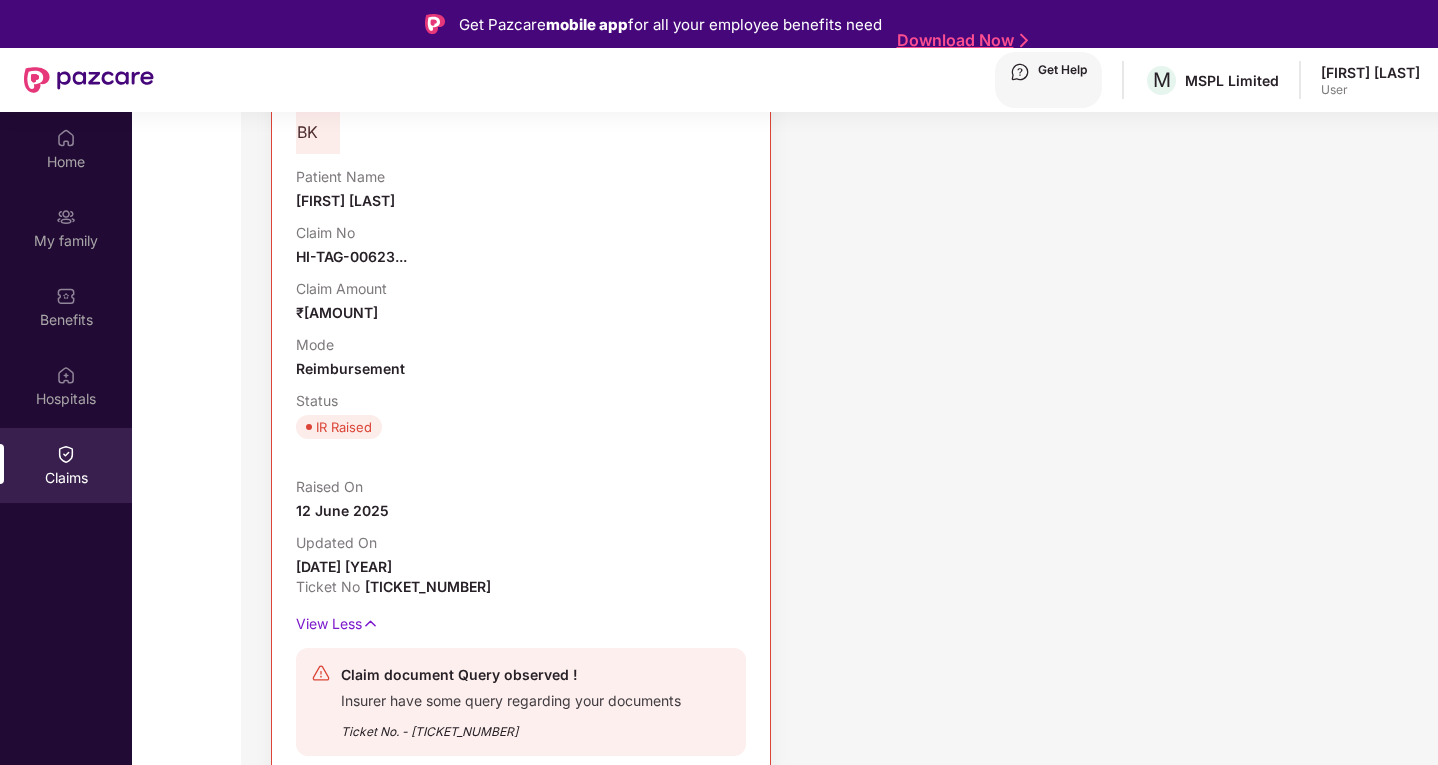 scroll, scrollTop: 300, scrollLeft: 0, axis: vertical 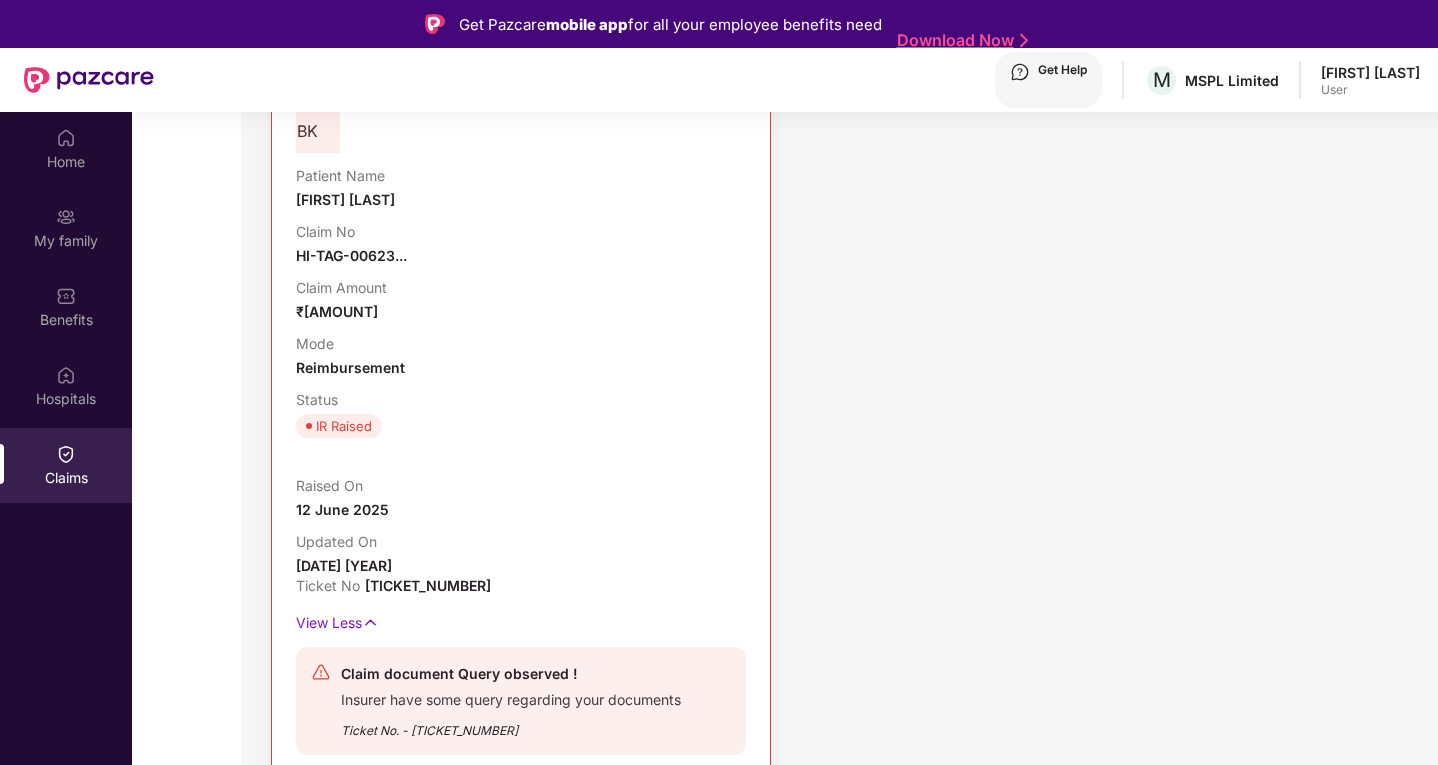 click on "Employee Details" at bounding box center (421, 846) 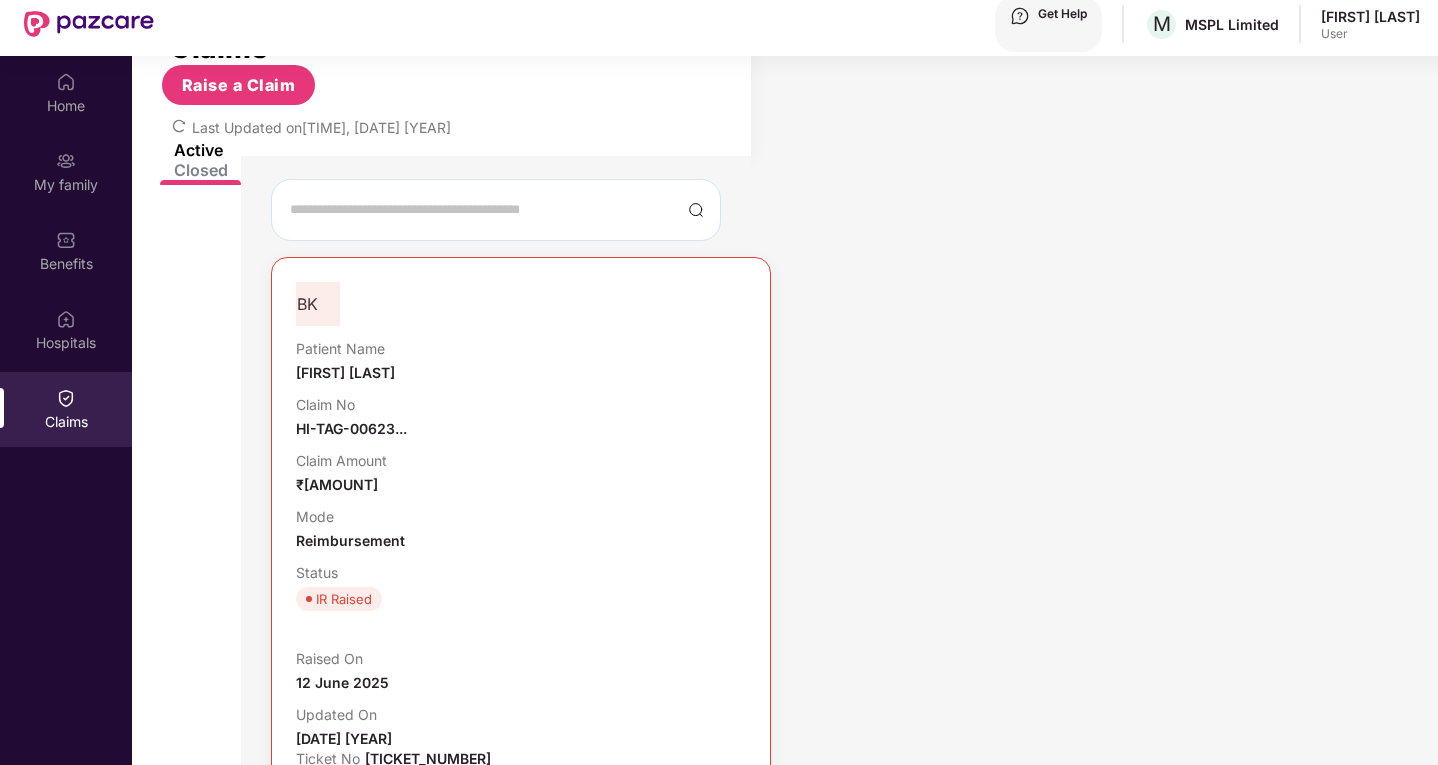 scroll, scrollTop: 112, scrollLeft: 0, axis: vertical 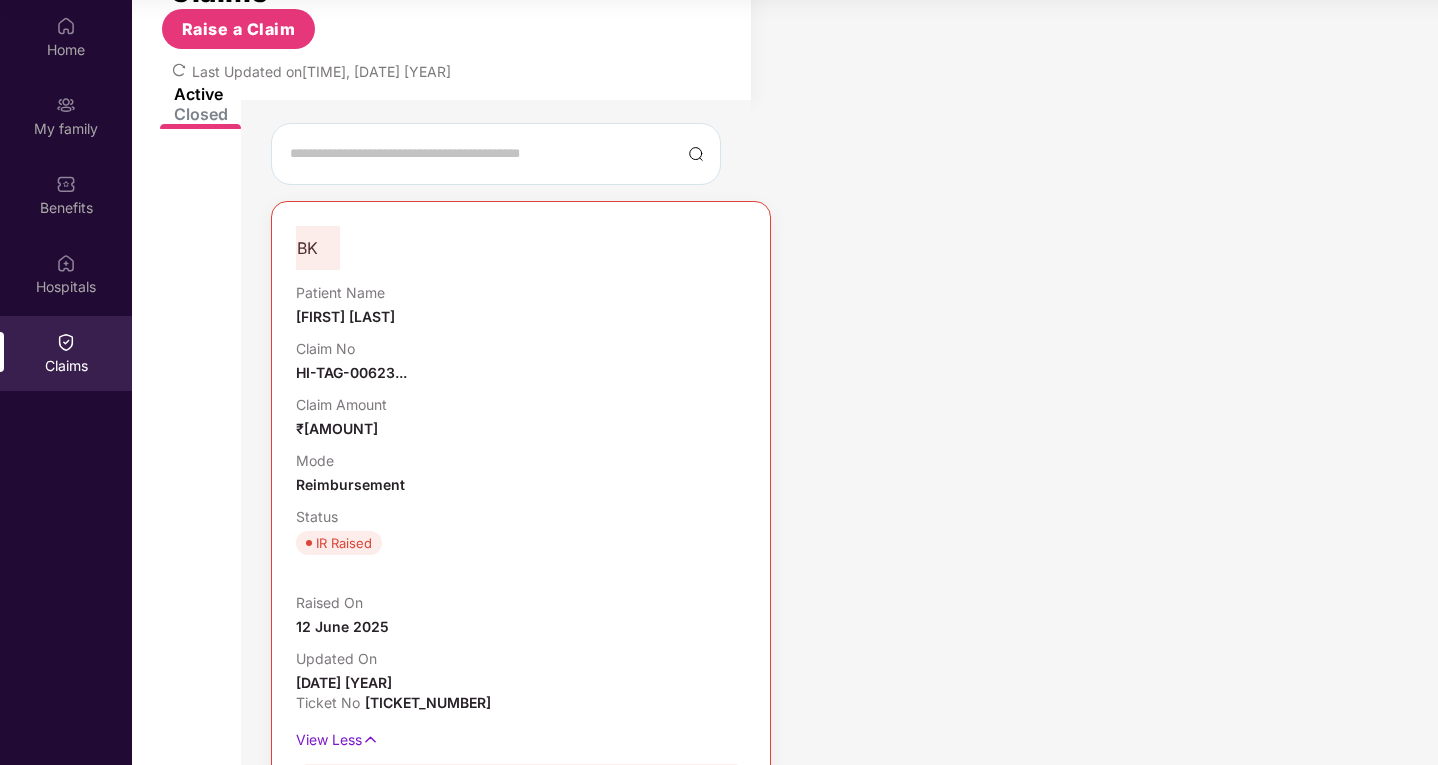 click on "TPA Details" at bounding box center (421, 963) 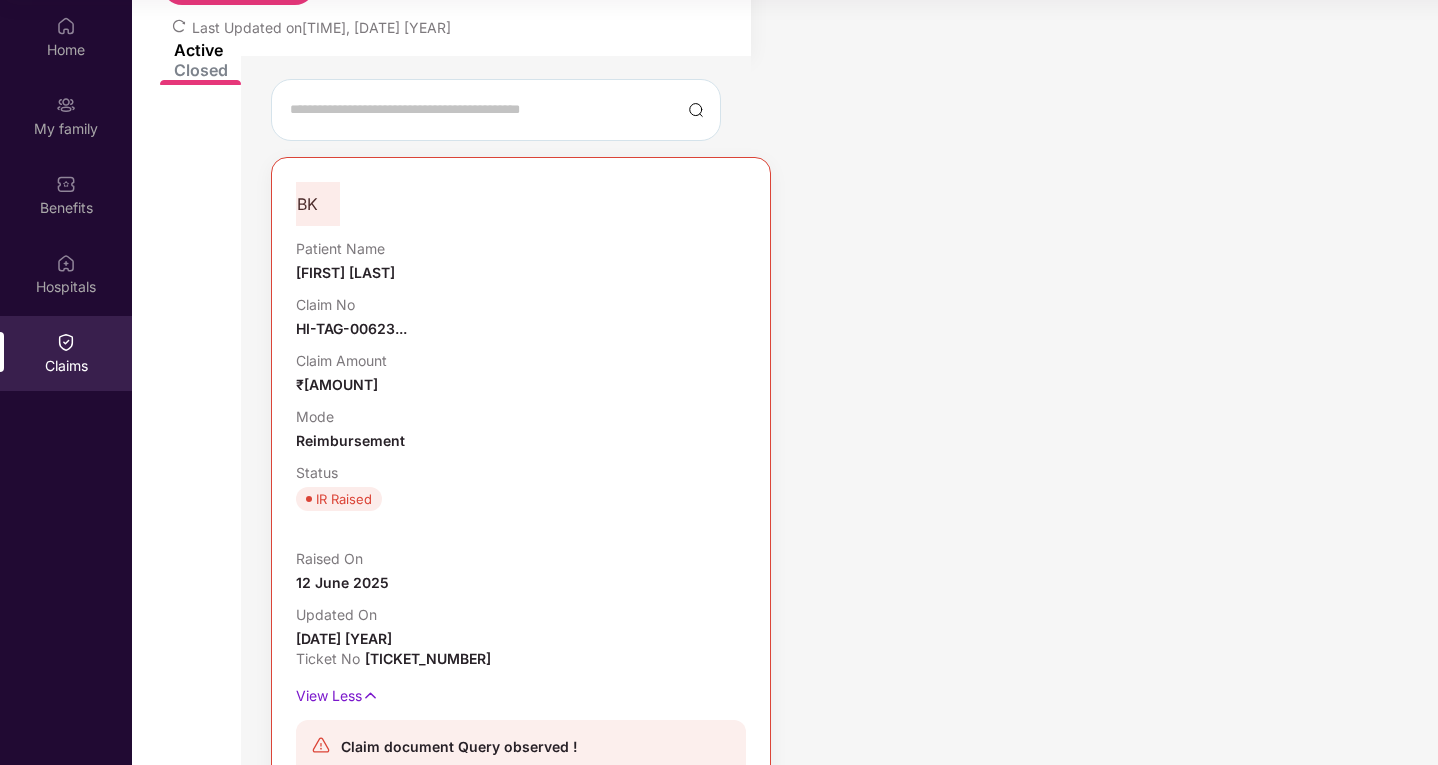 click on "Employee Details" at bounding box center [421, 919] 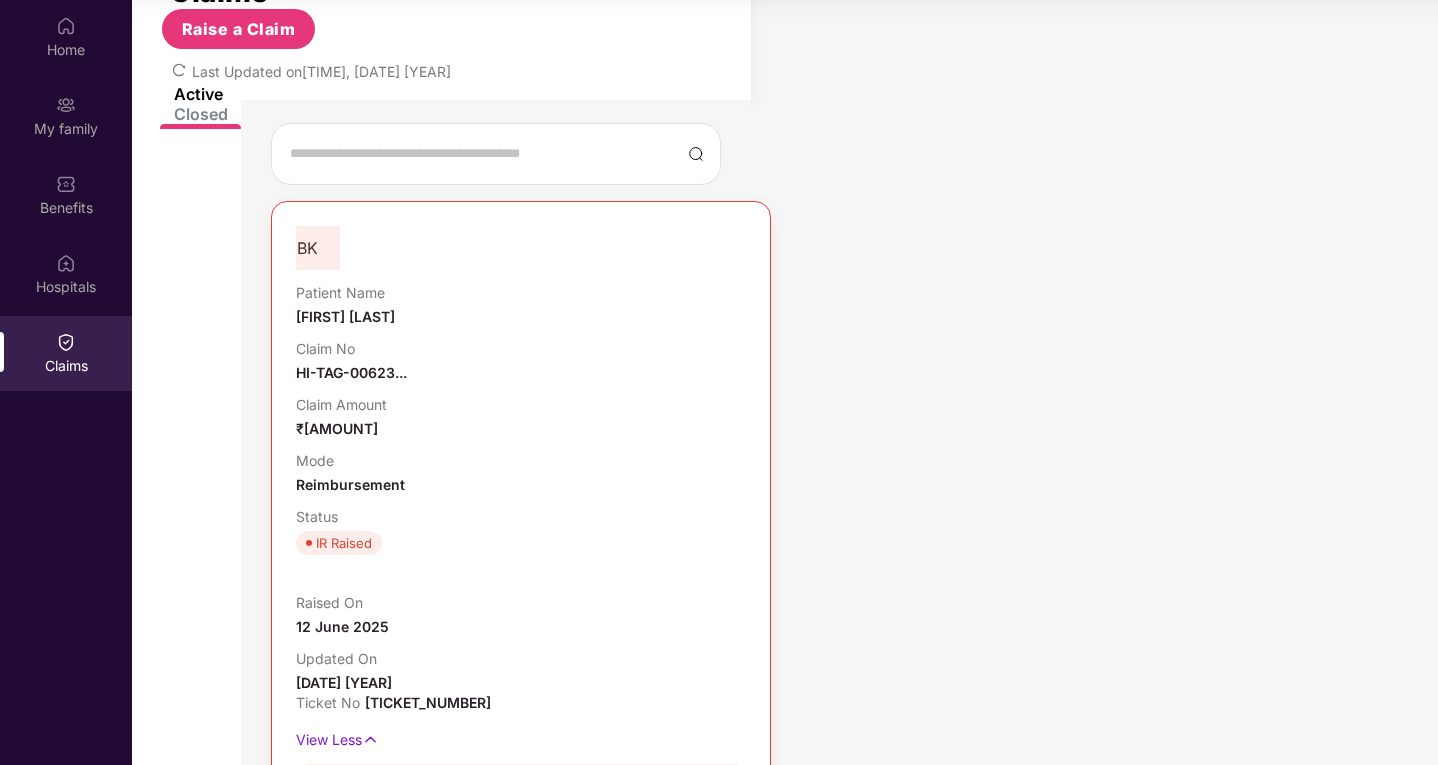 click on "Policy & Claim Details" at bounding box center (421, 963) 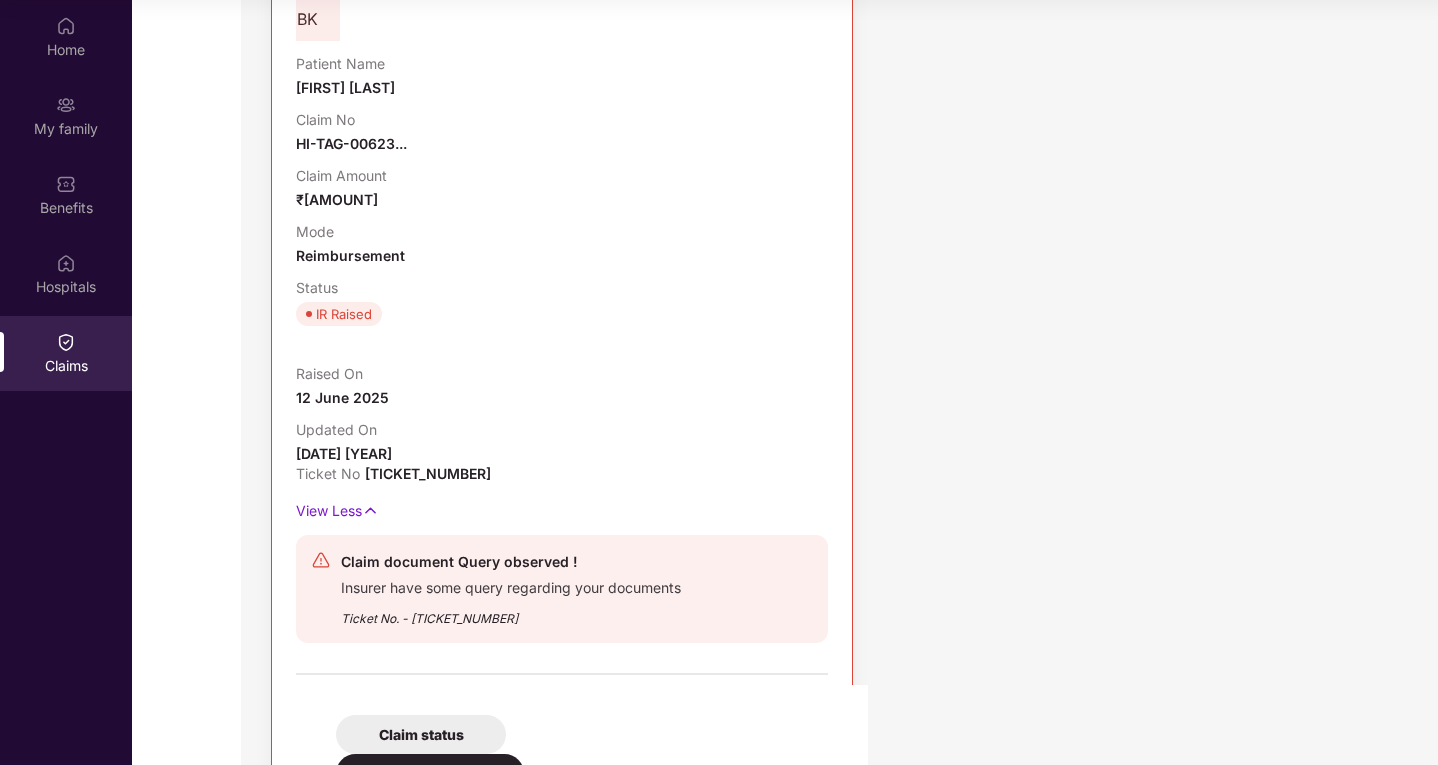 click on "Claim status" at bounding box center (421, 734) 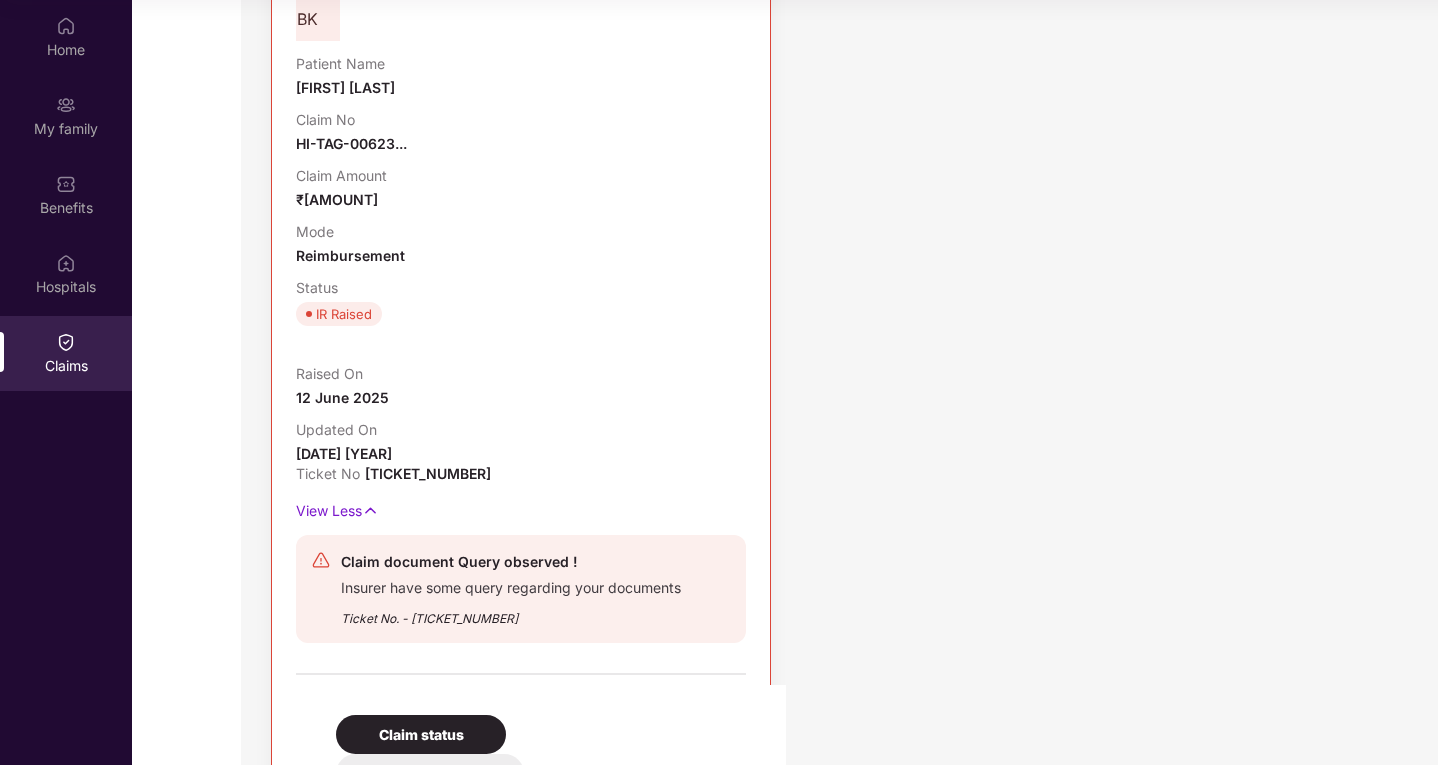 click on "Policy & Claim Details" at bounding box center [421, 734] 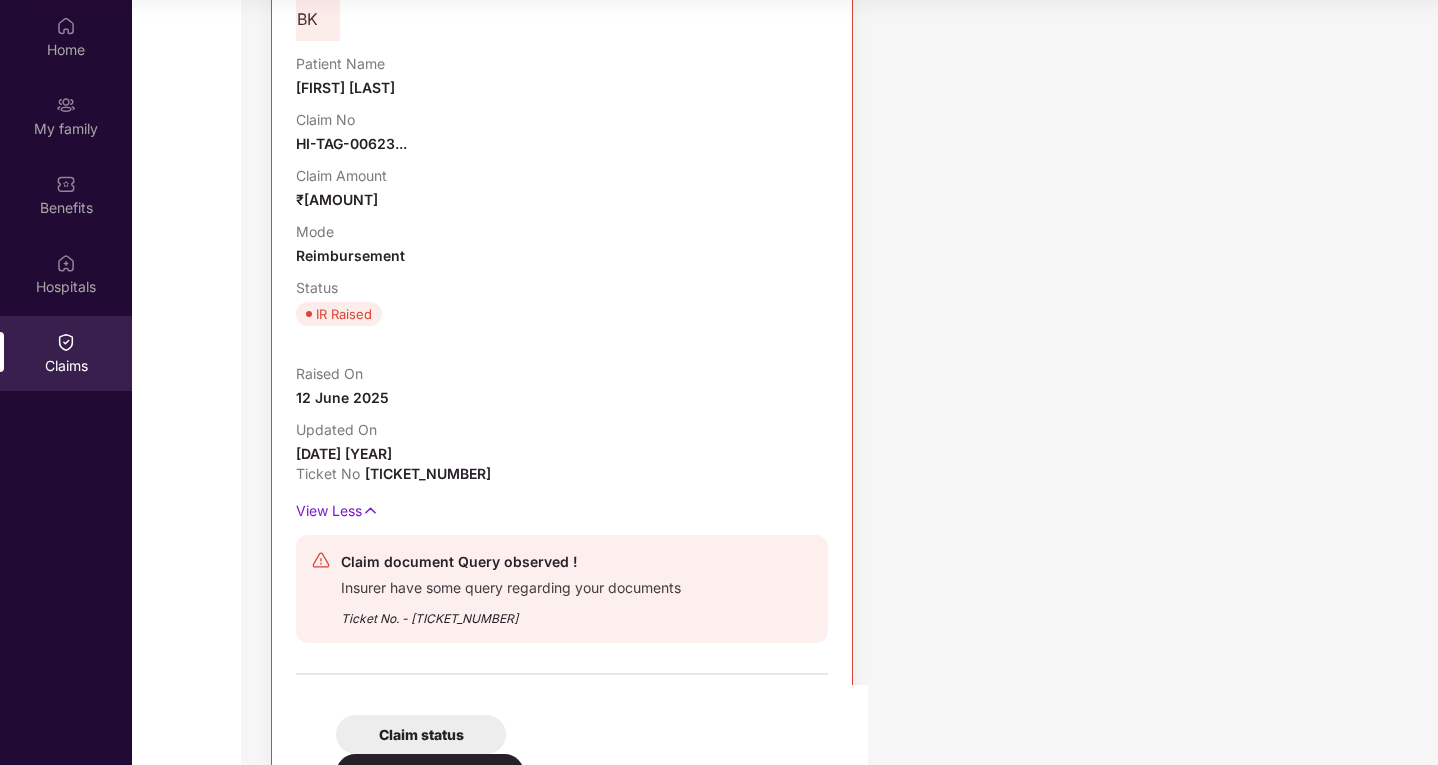 click on "Employee Details" at bounding box center (421, 734) 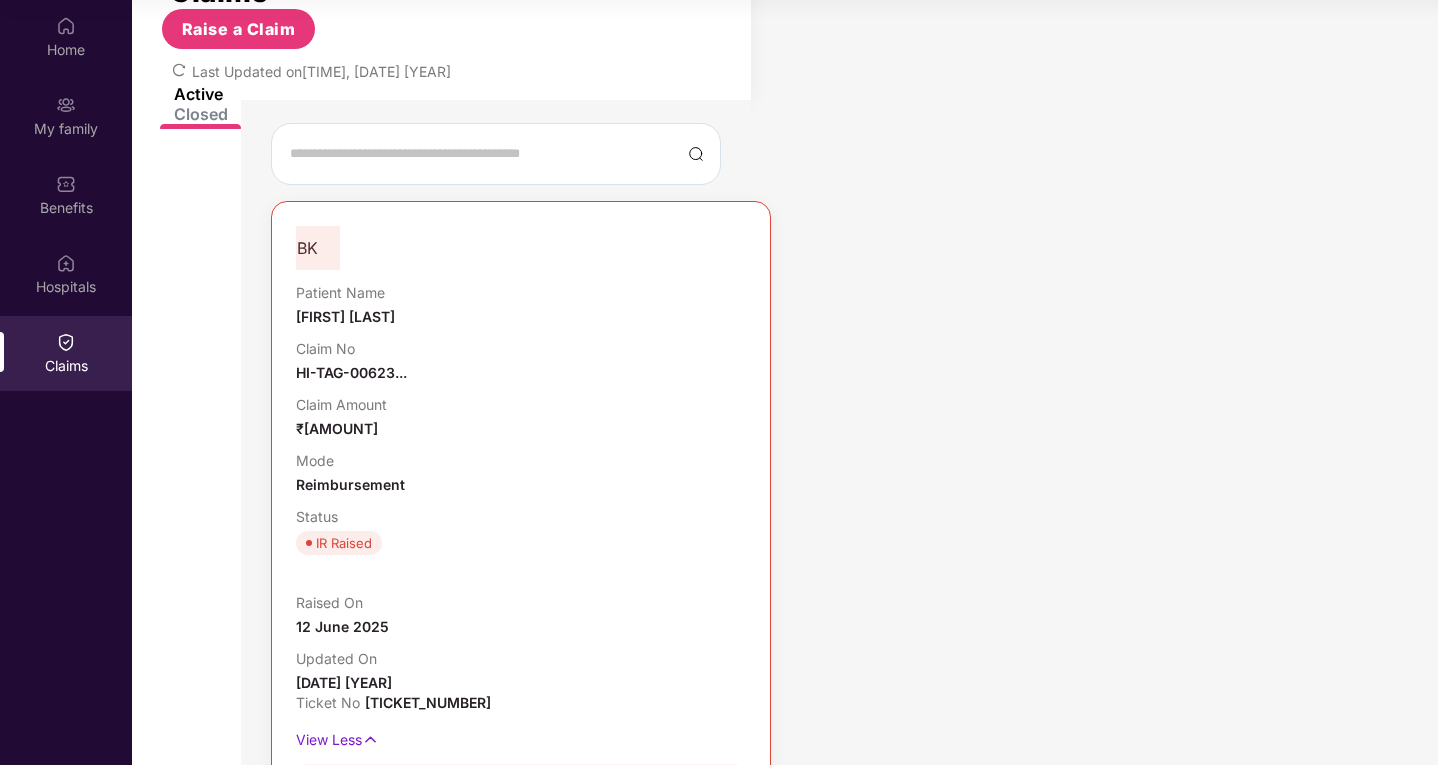 click on "TPA Details" at bounding box center (421, 963) 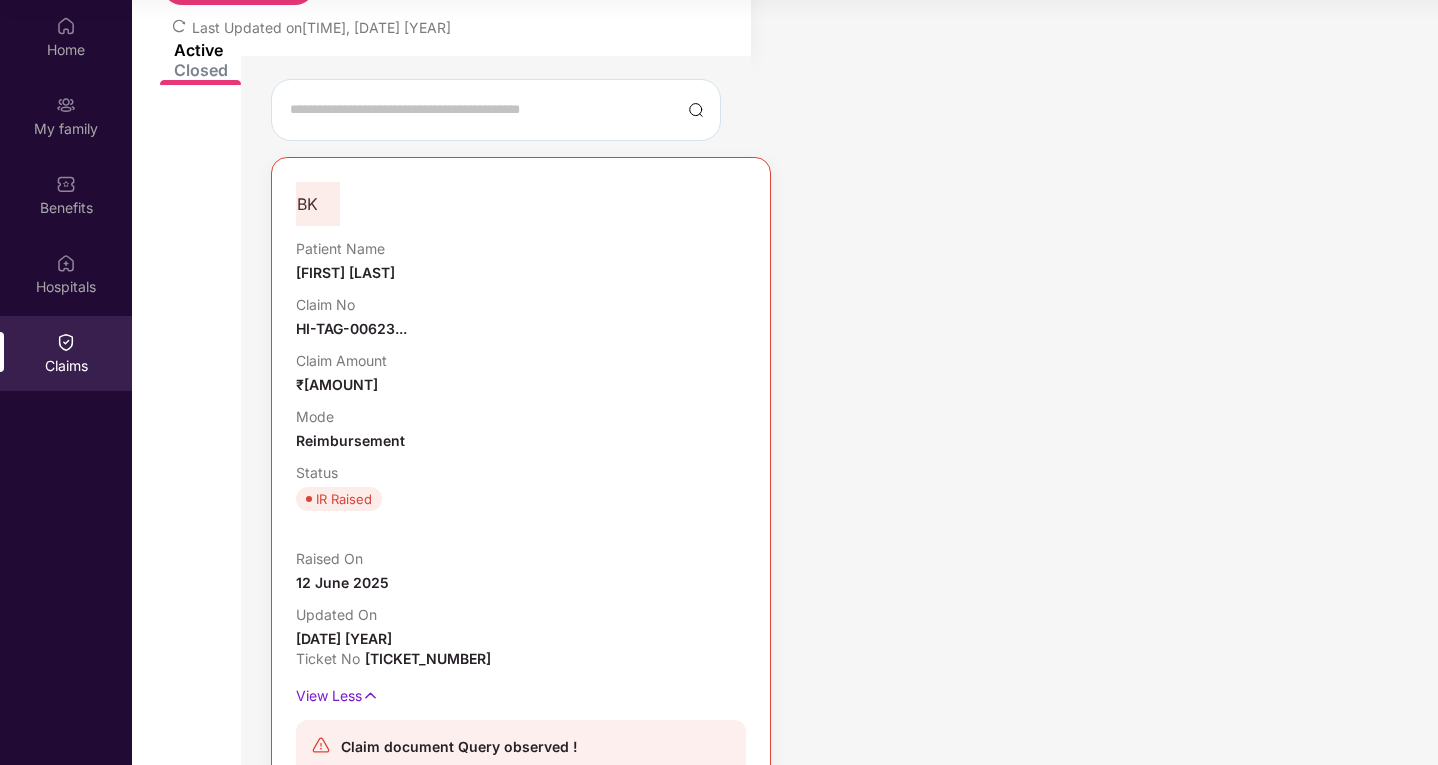 click on "Employee Details" at bounding box center (421, 919) 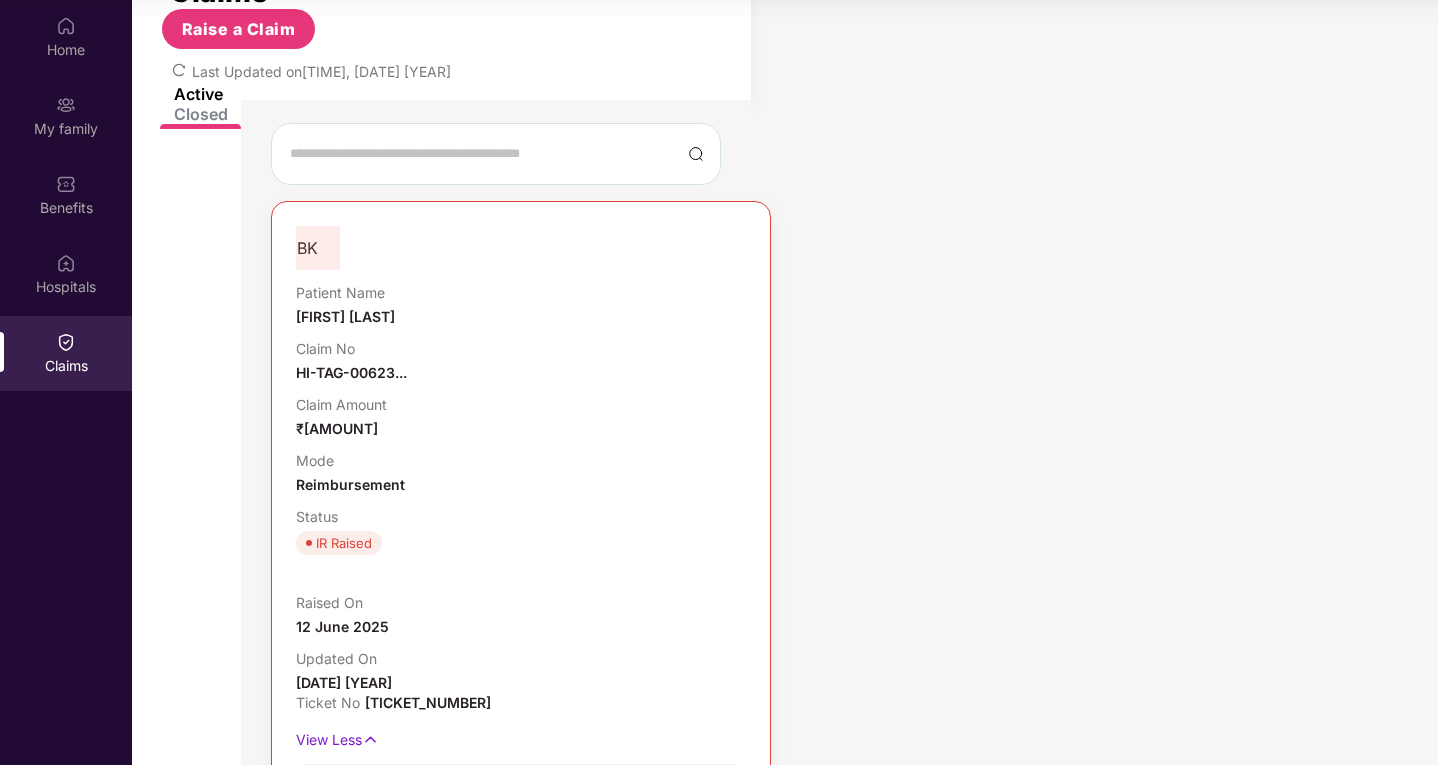 click on "Policy & Claim Details" at bounding box center [421, 963] 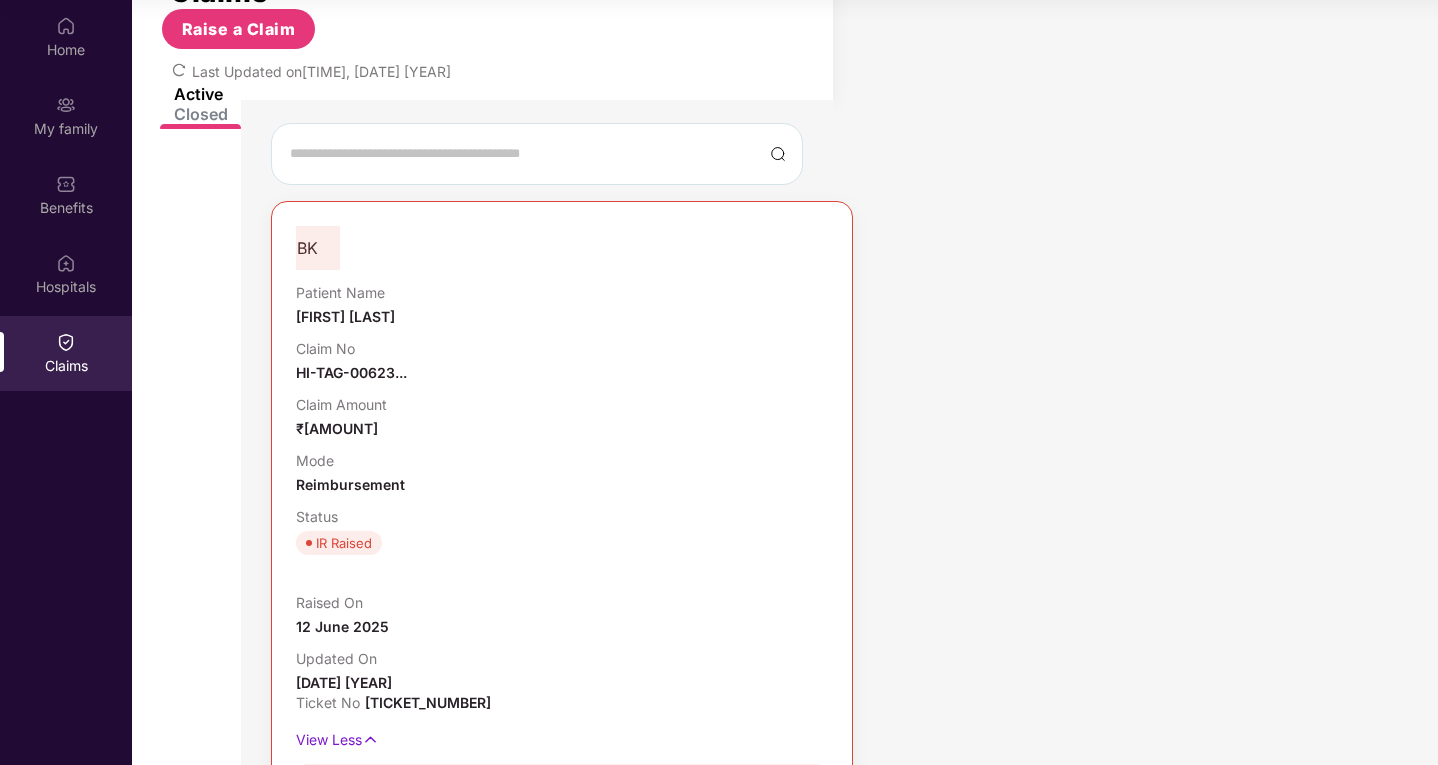 scroll, scrollTop: 300, scrollLeft: 0, axis: vertical 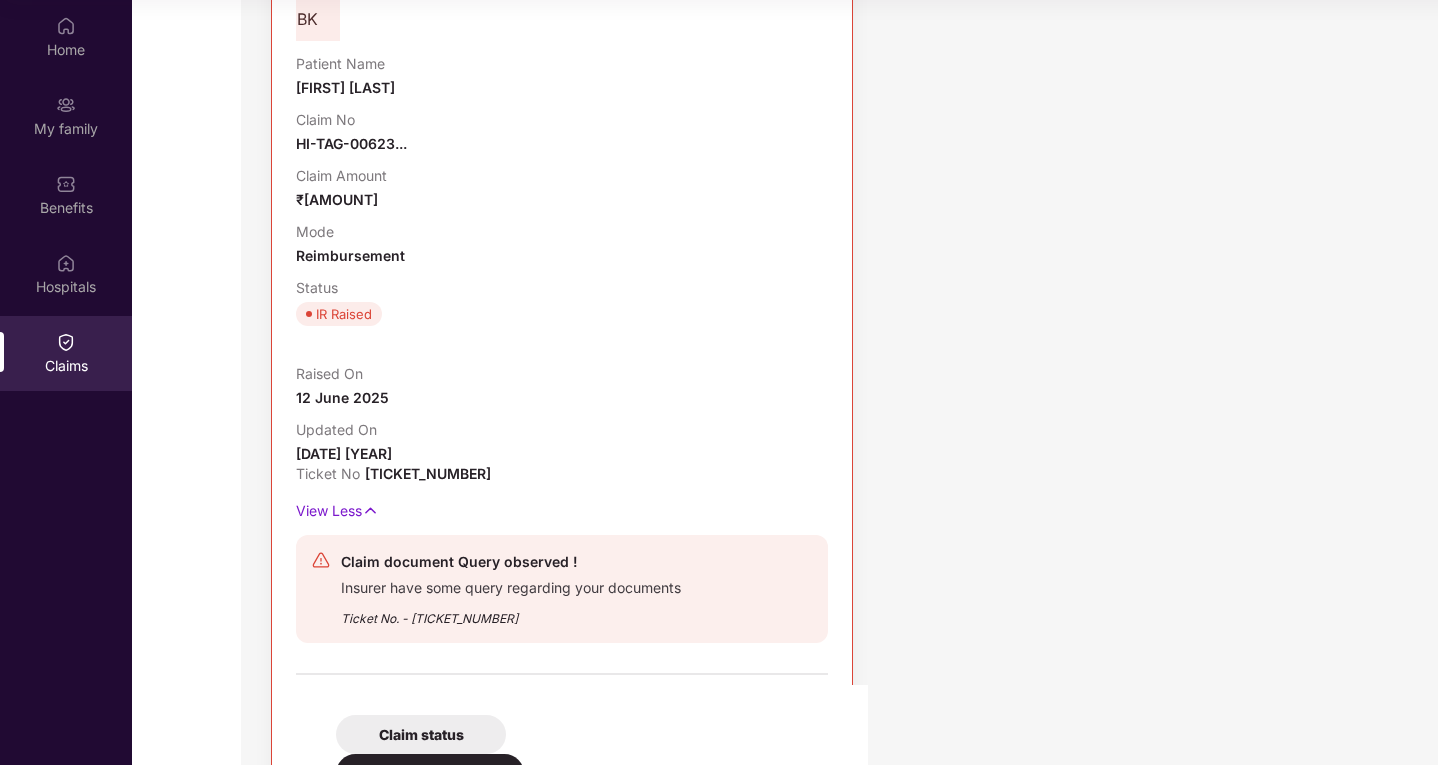 click on "Claim status" at bounding box center [421, 734] 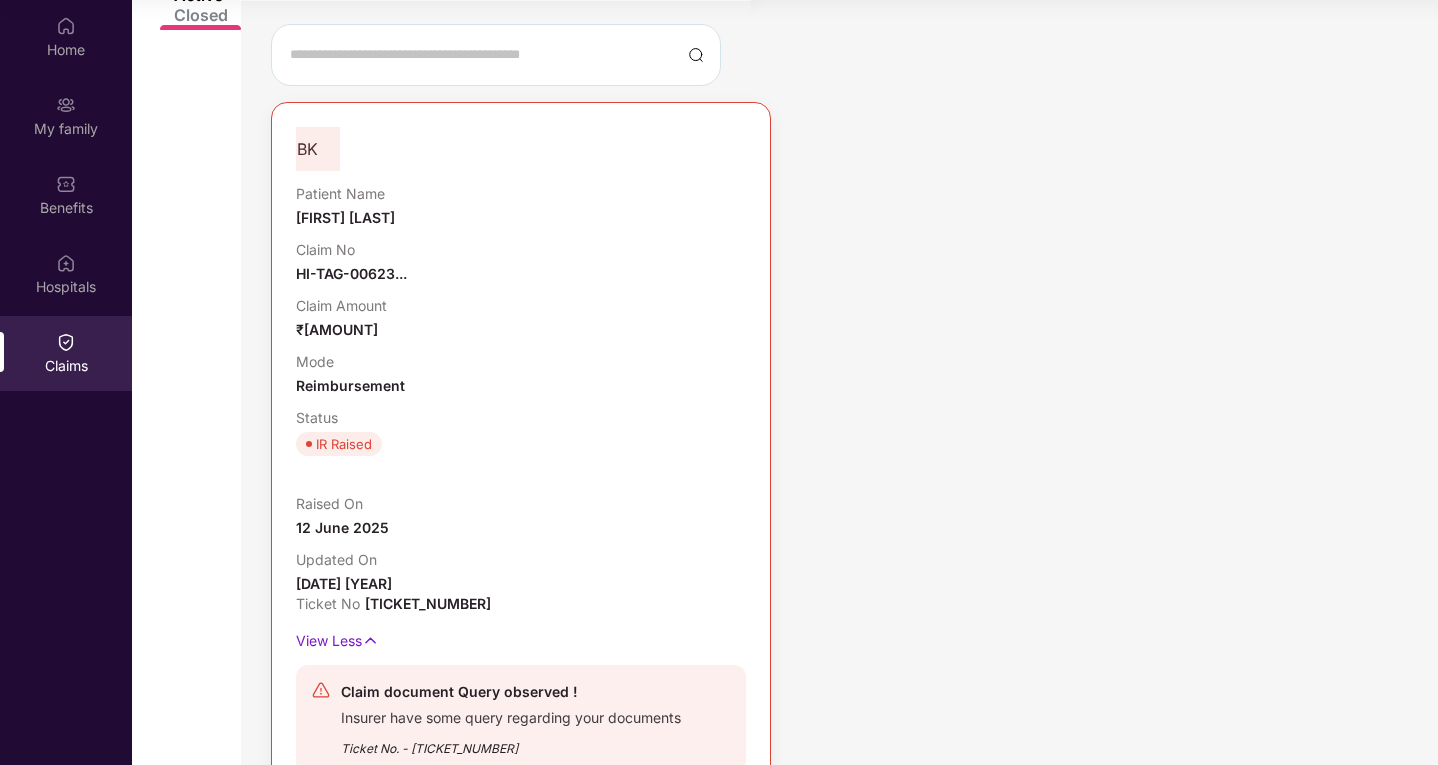 scroll, scrollTop: 0, scrollLeft: 0, axis: both 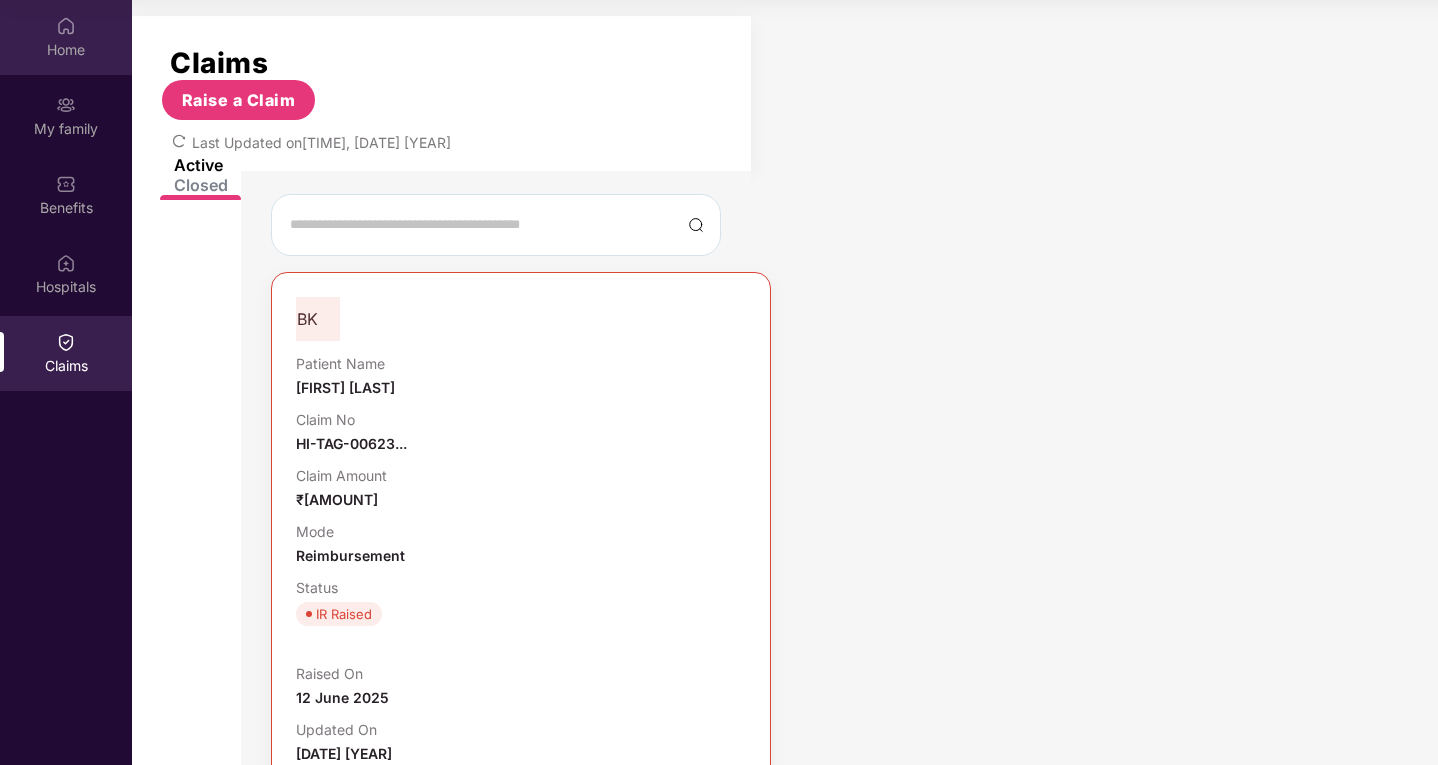 click on "Home" at bounding box center [66, 50] 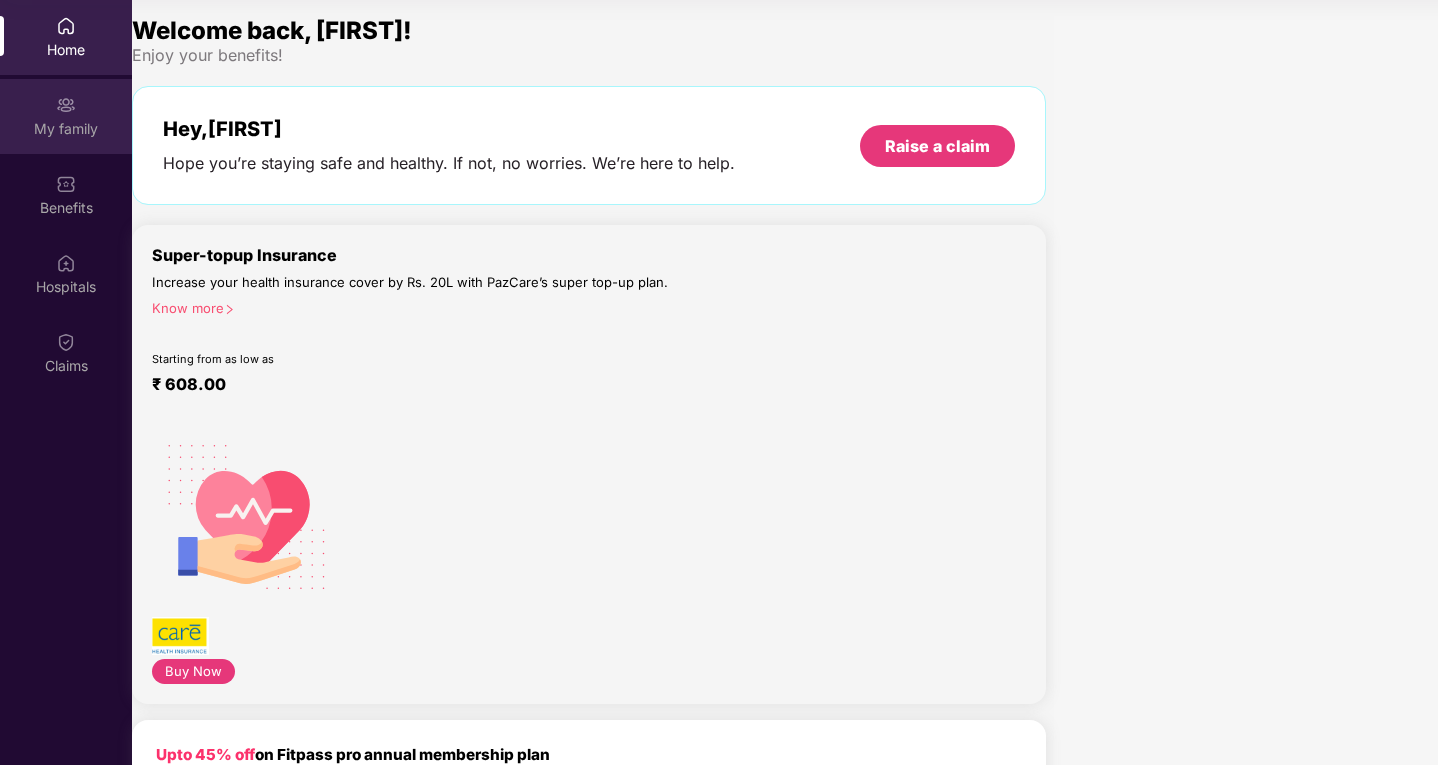 click on "My family" at bounding box center (66, 116) 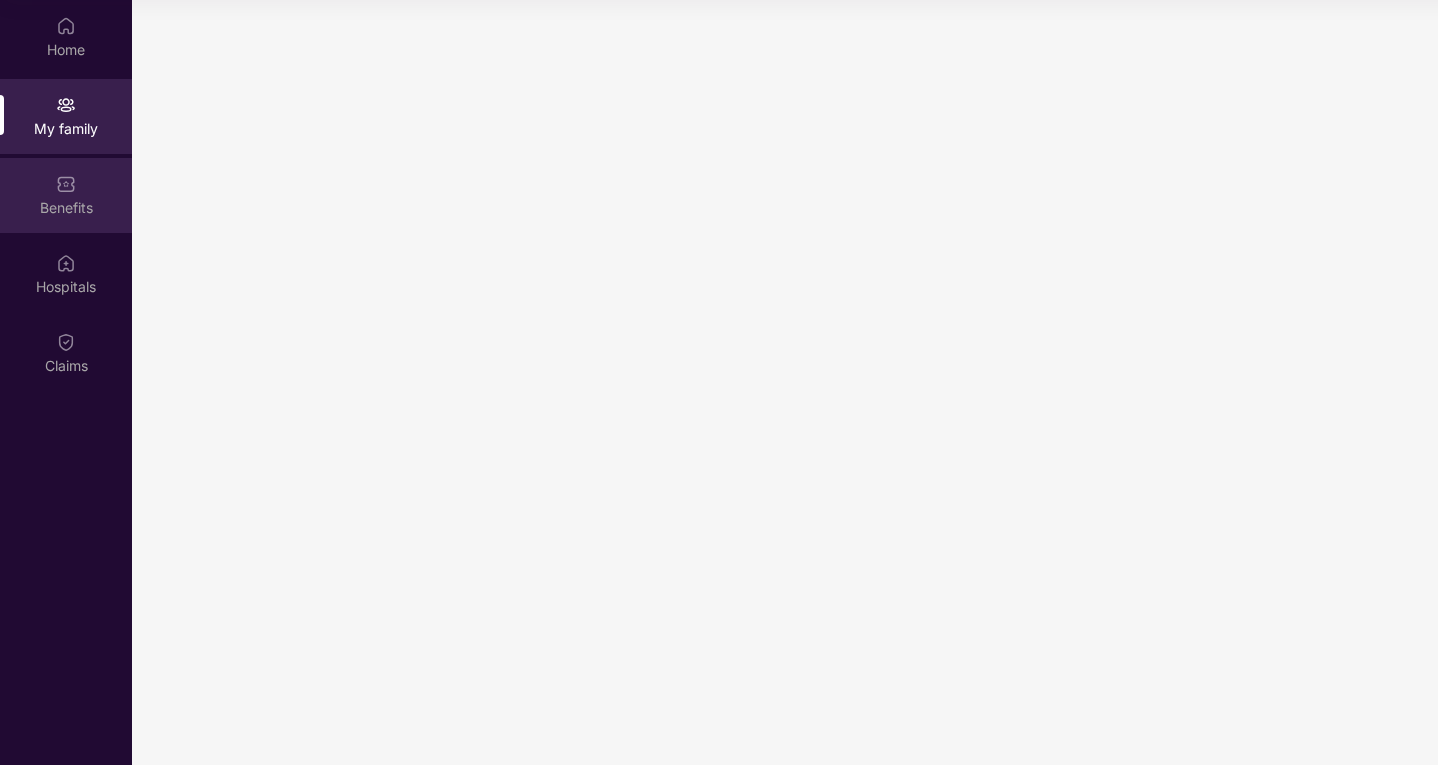 click on "Benefits" at bounding box center [66, 50] 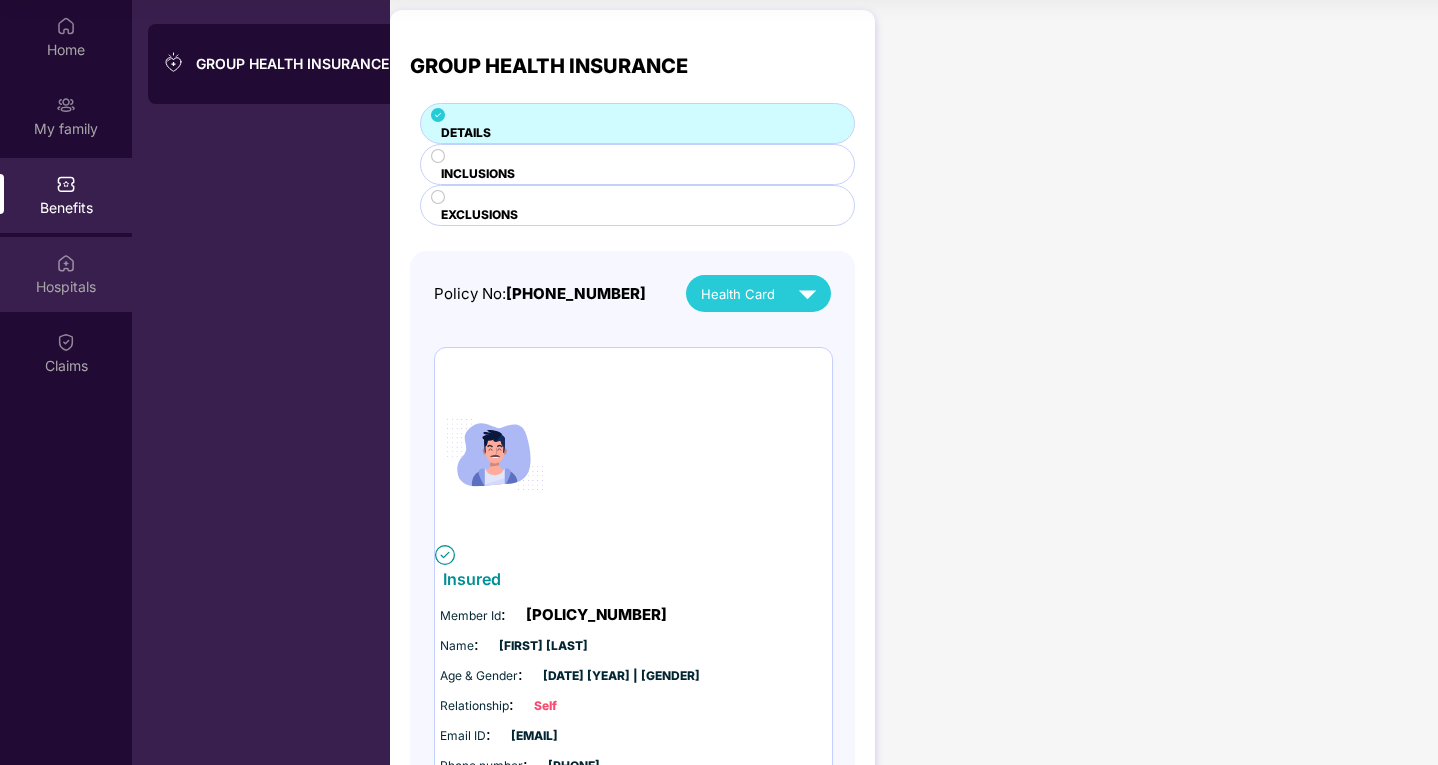 click on "Hospitals" at bounding box center (66, 50) 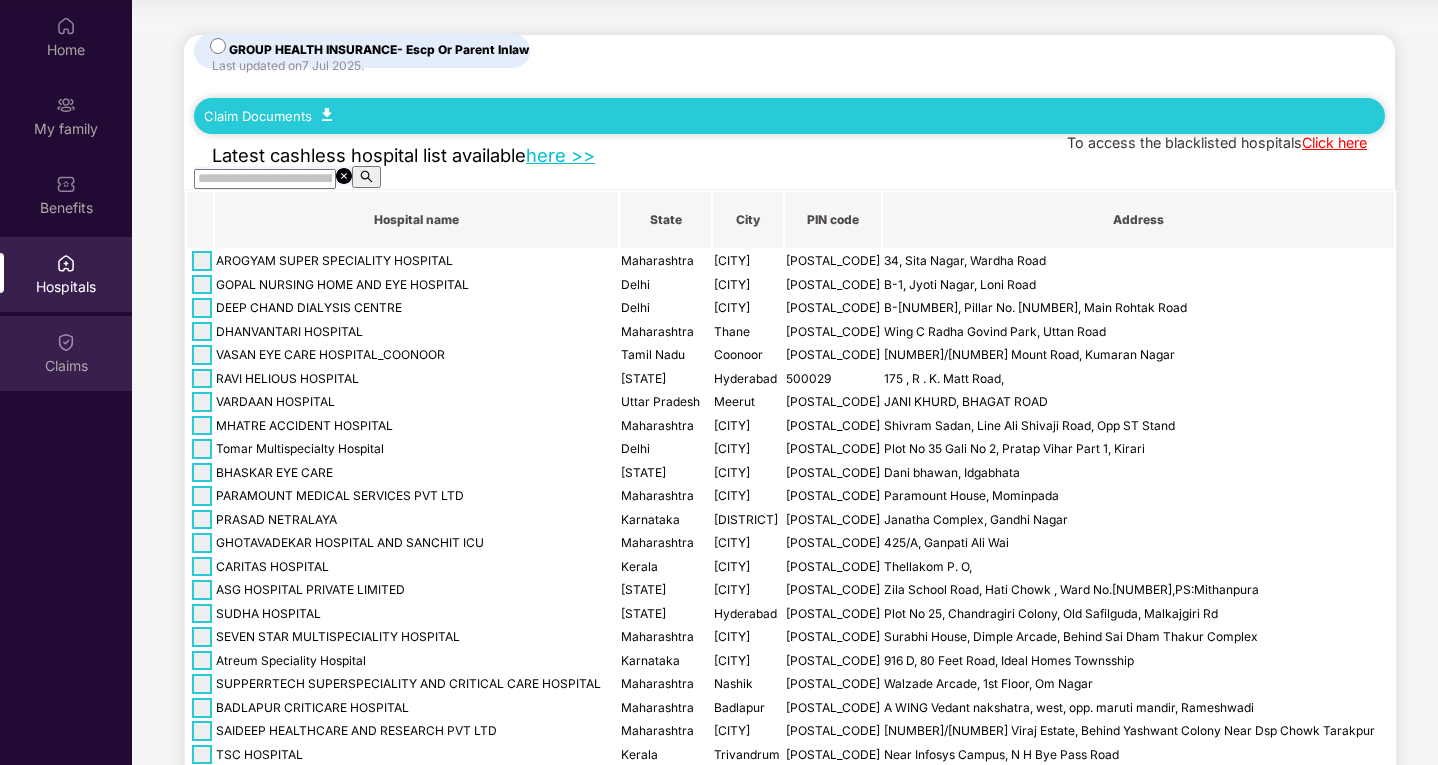 click on "Claims" at bounding box center (66, 353) 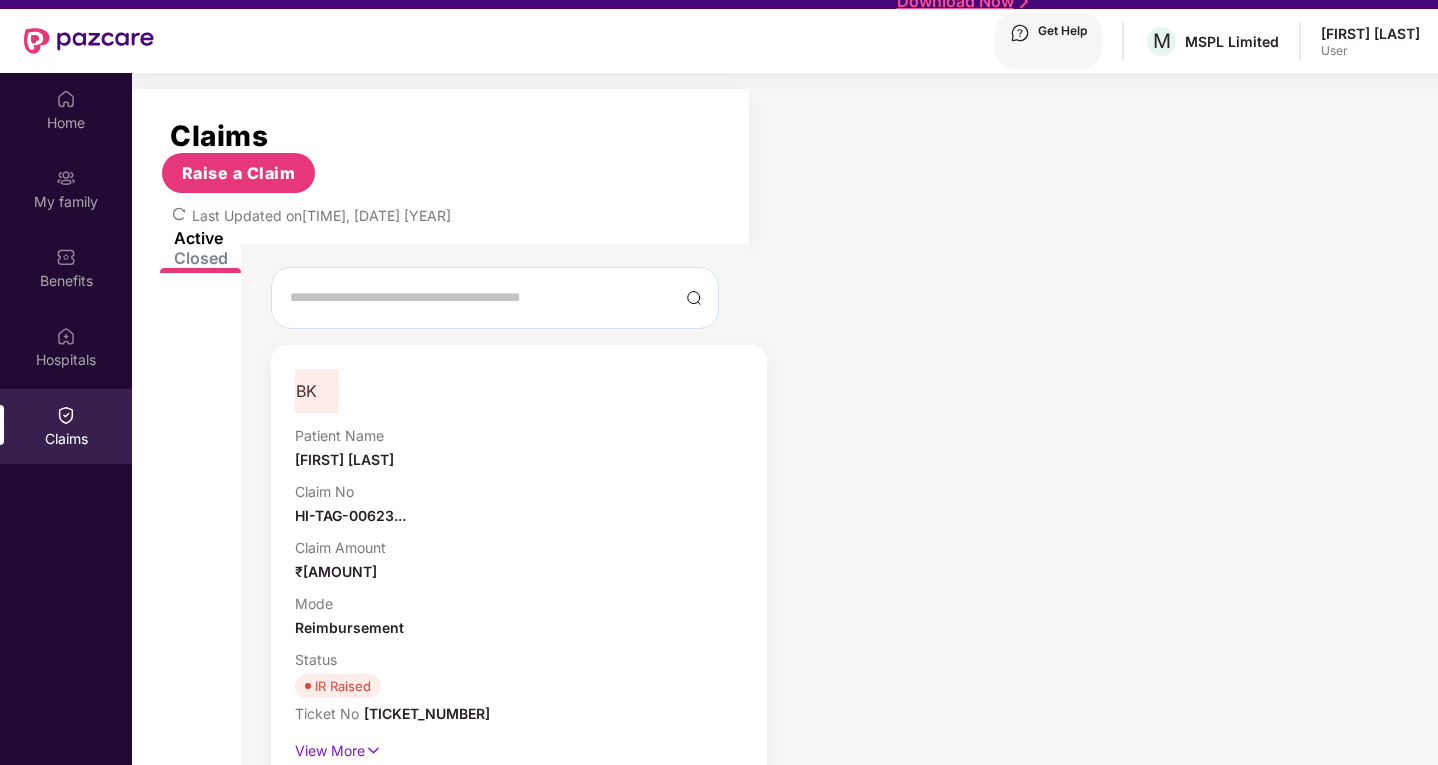 scroll, scrollTop: 0, scrollLeft: 0, axis: both 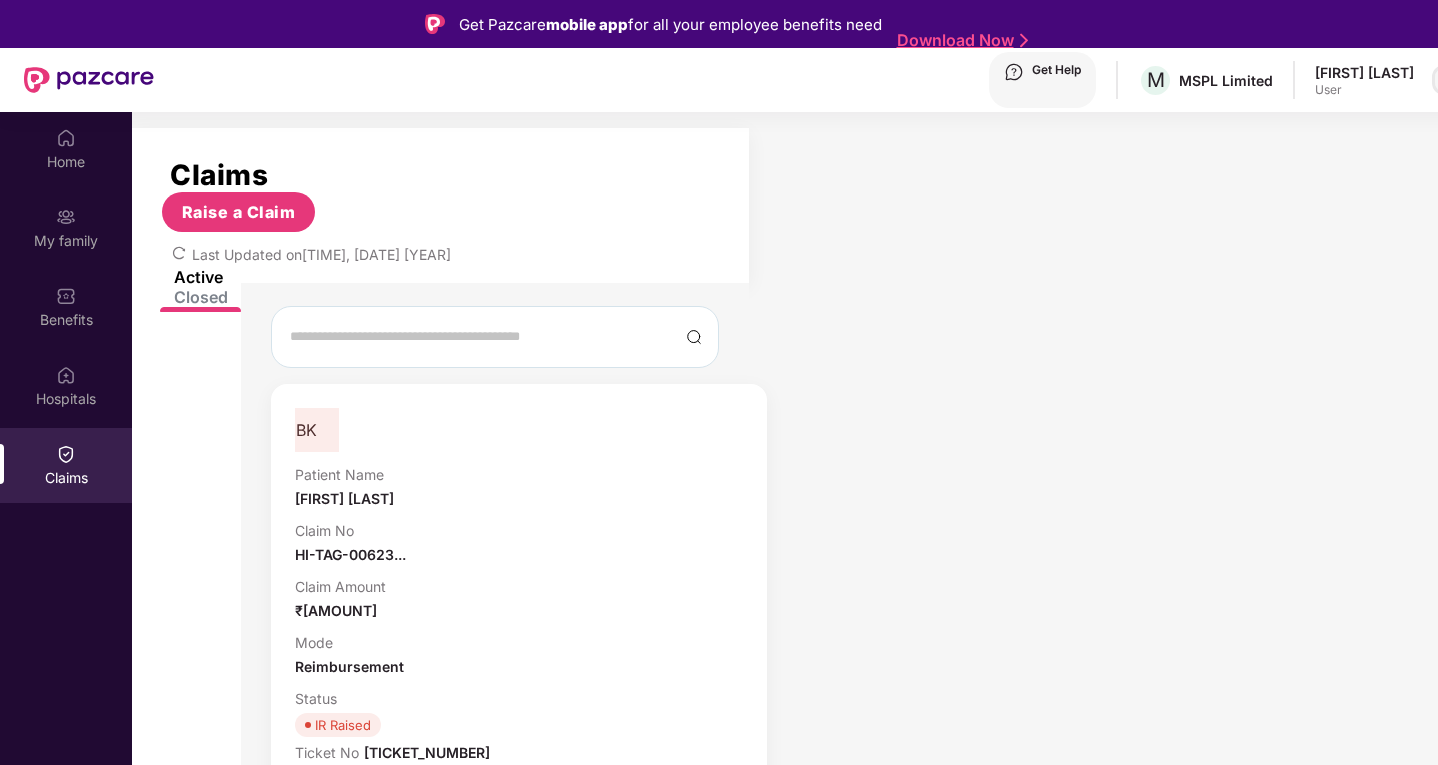 click at bounding box center (1447, 80) 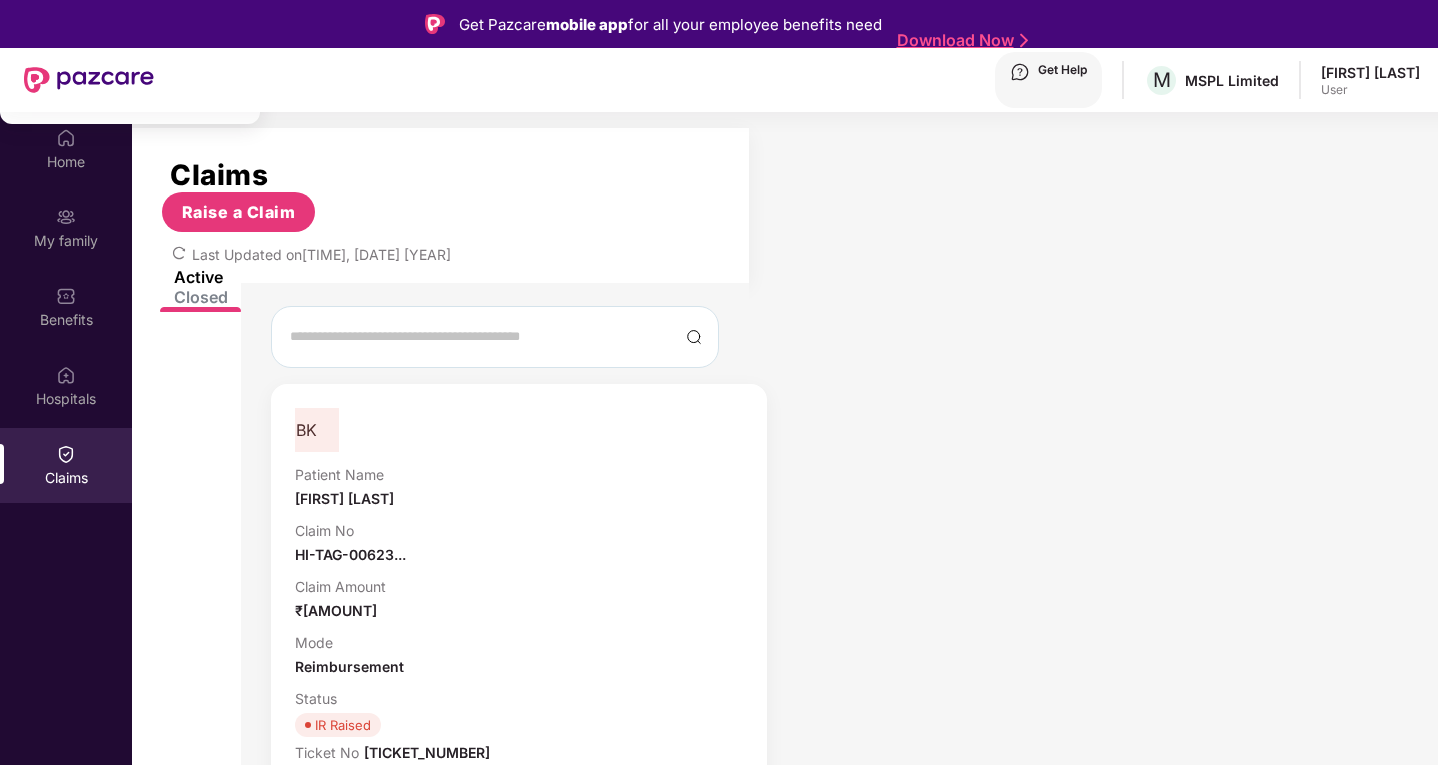 click on "Logout" at bounding box center (130, 31) 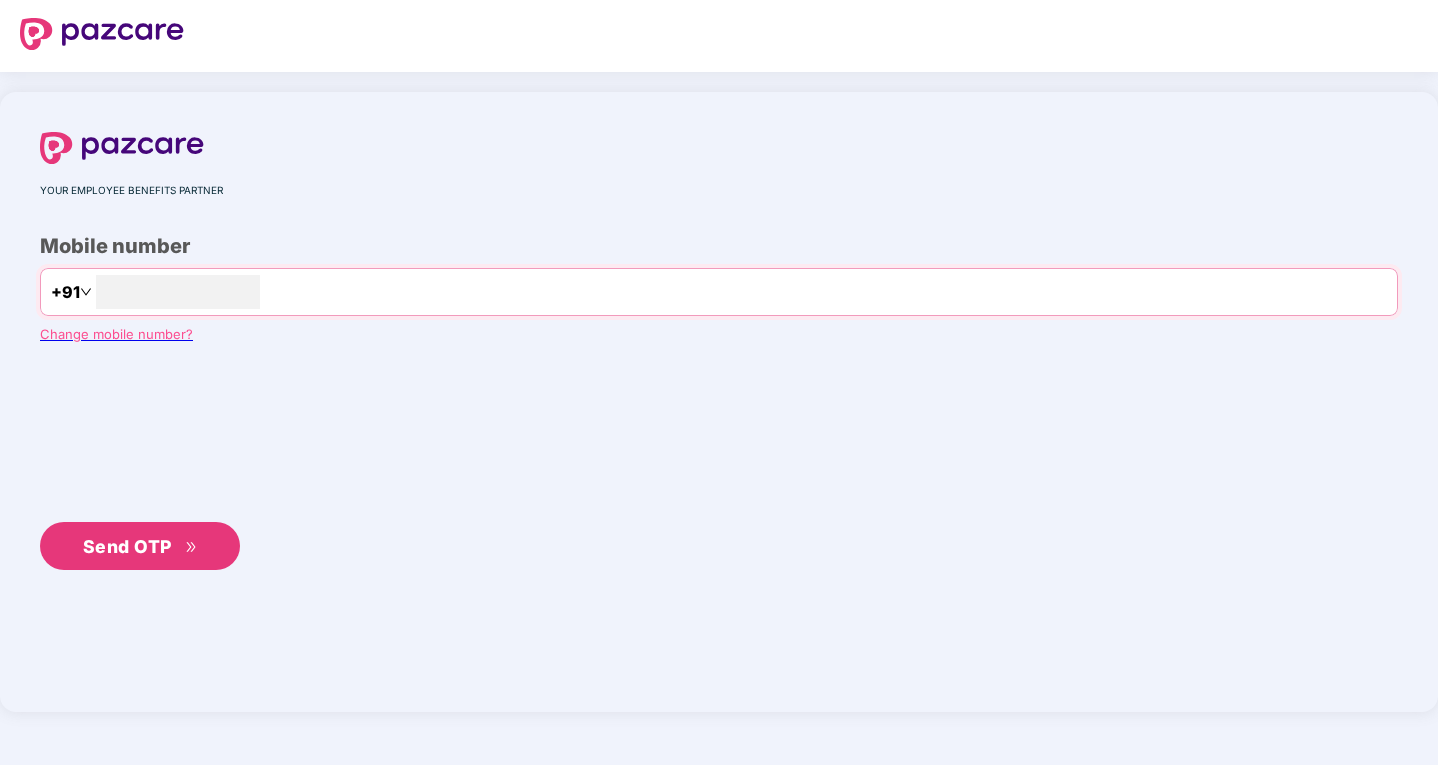 type on "**********" 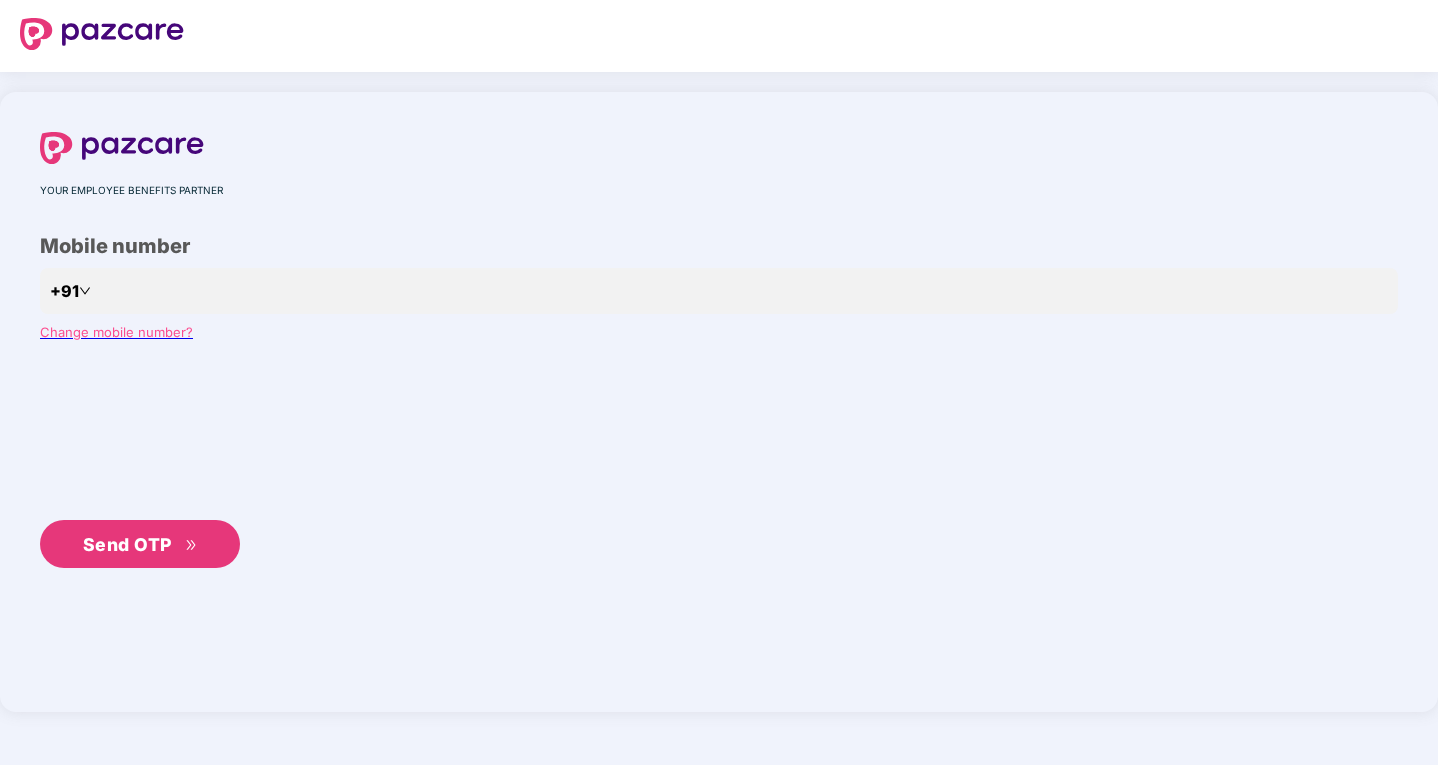 click on "Send OTP" at bounding box center [140, 544] 